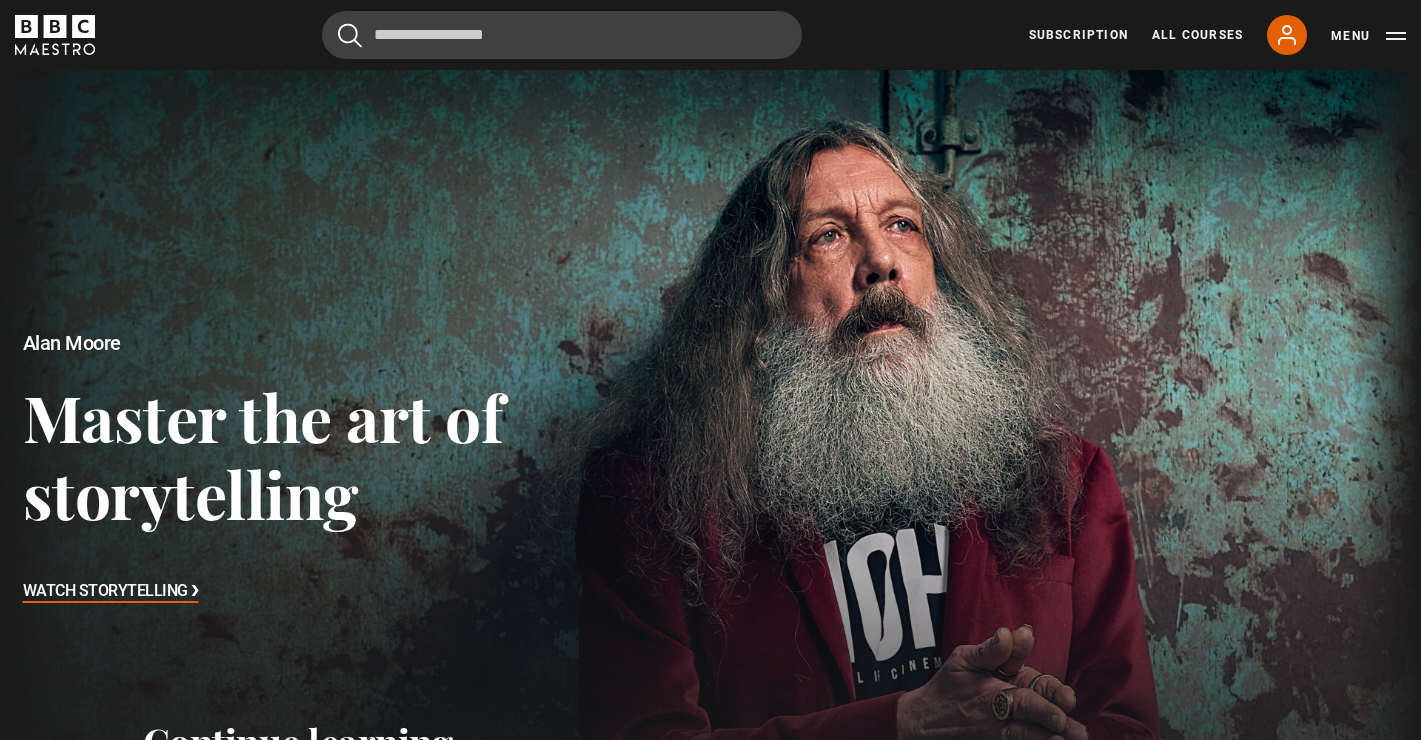 scroll, scrollTop: 0, scrollLeft: 0, axis: both 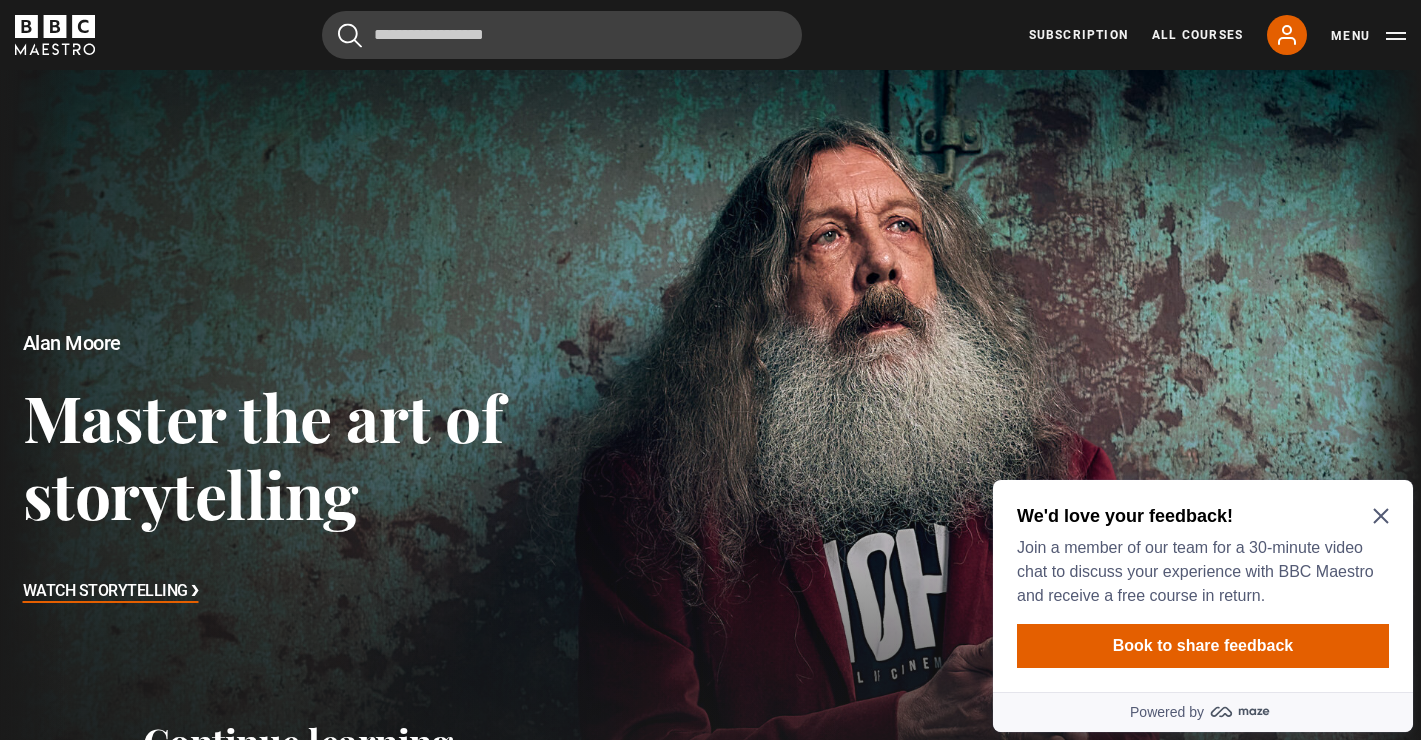 click 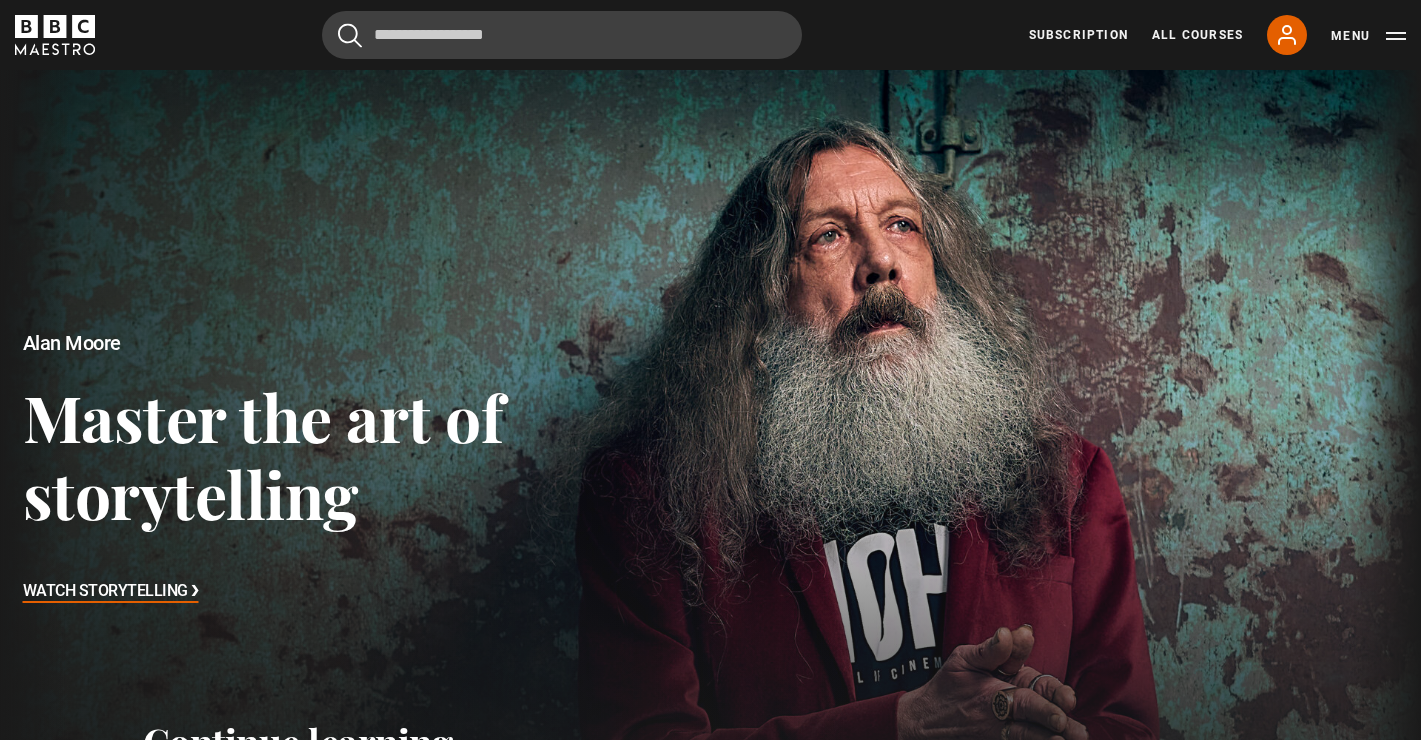 click on "Subscription
All Courses
My Account
Search
Menu" at bounding box center (1217, 35) 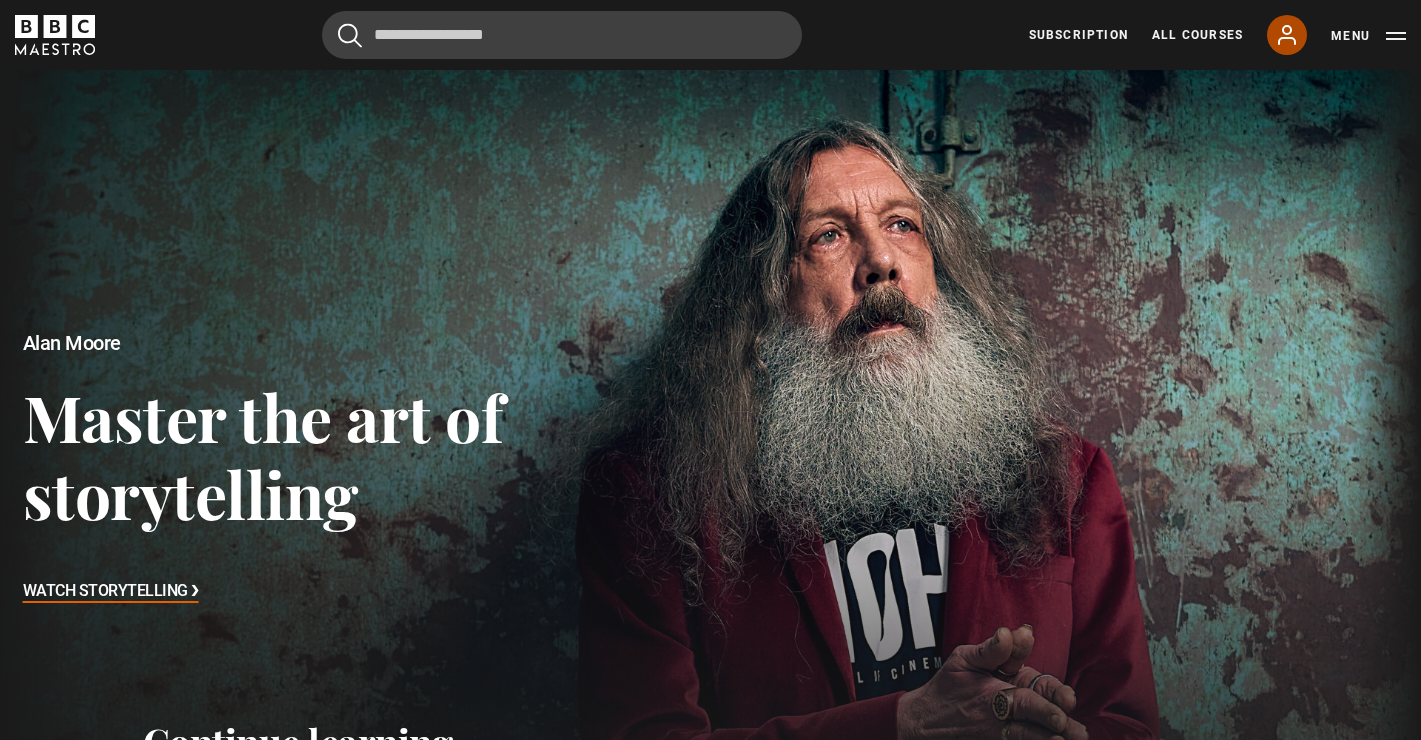 click on "My Account" at bounding box center [1287, 35] 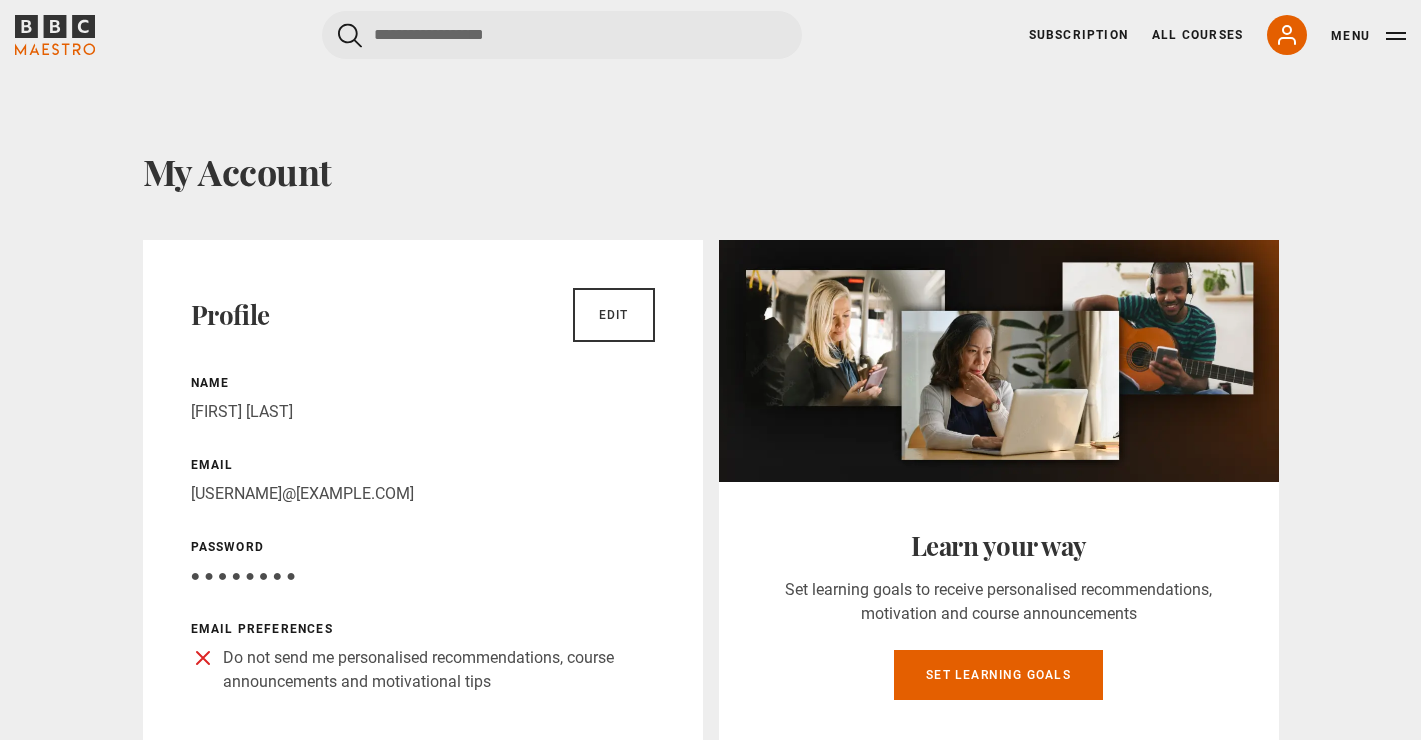 scroll, scrollTop: 0, scrollLeft: 0, axis: both 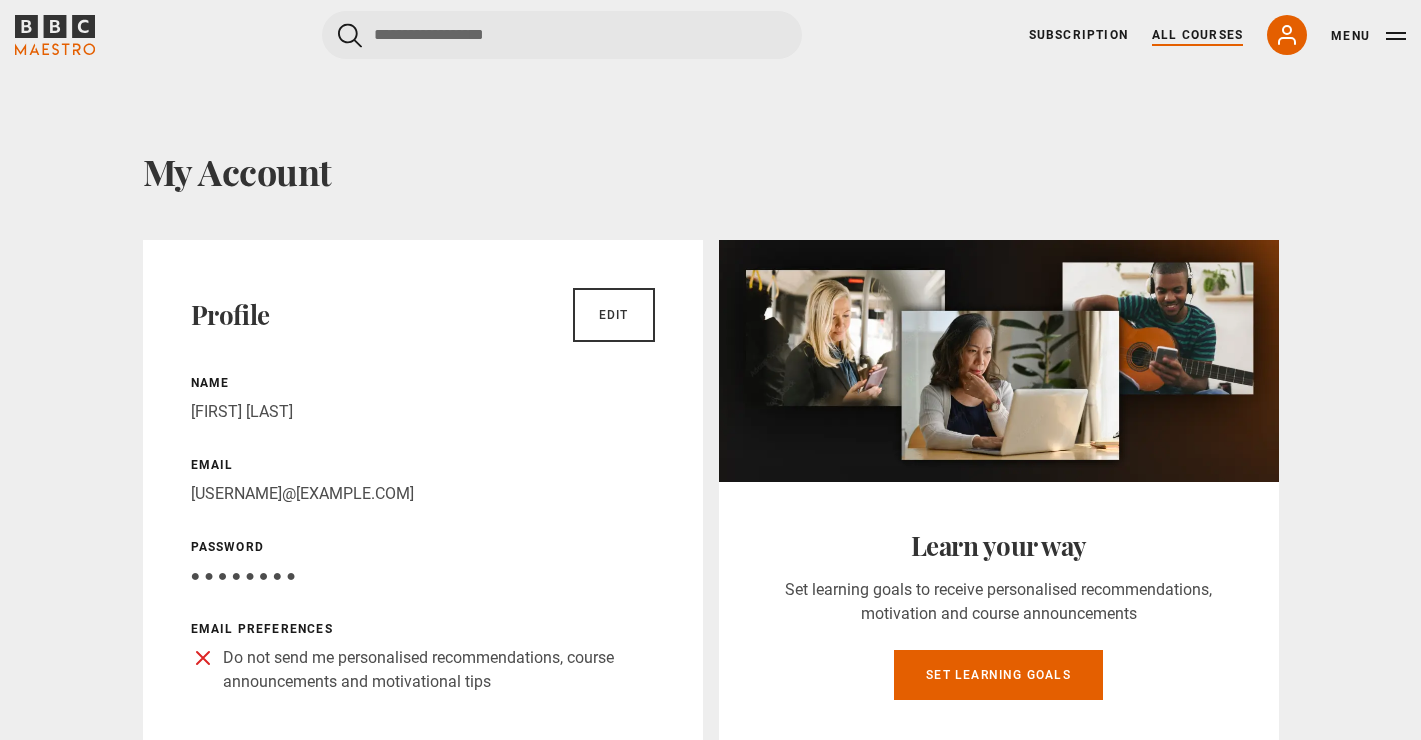 click on "All Courses" at bounding box center [1197, 35] 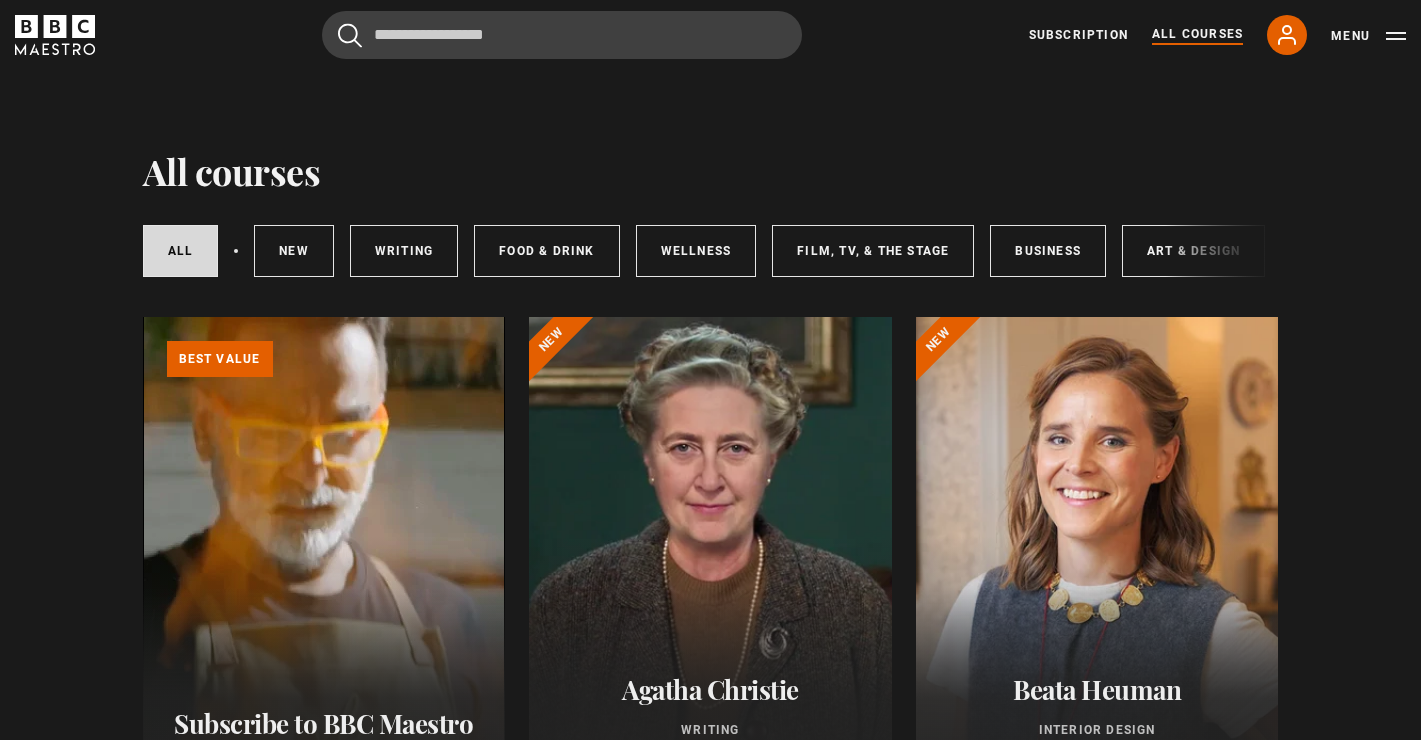 scroll, scrollTop: 0, scrollLeft: 0, axis: both 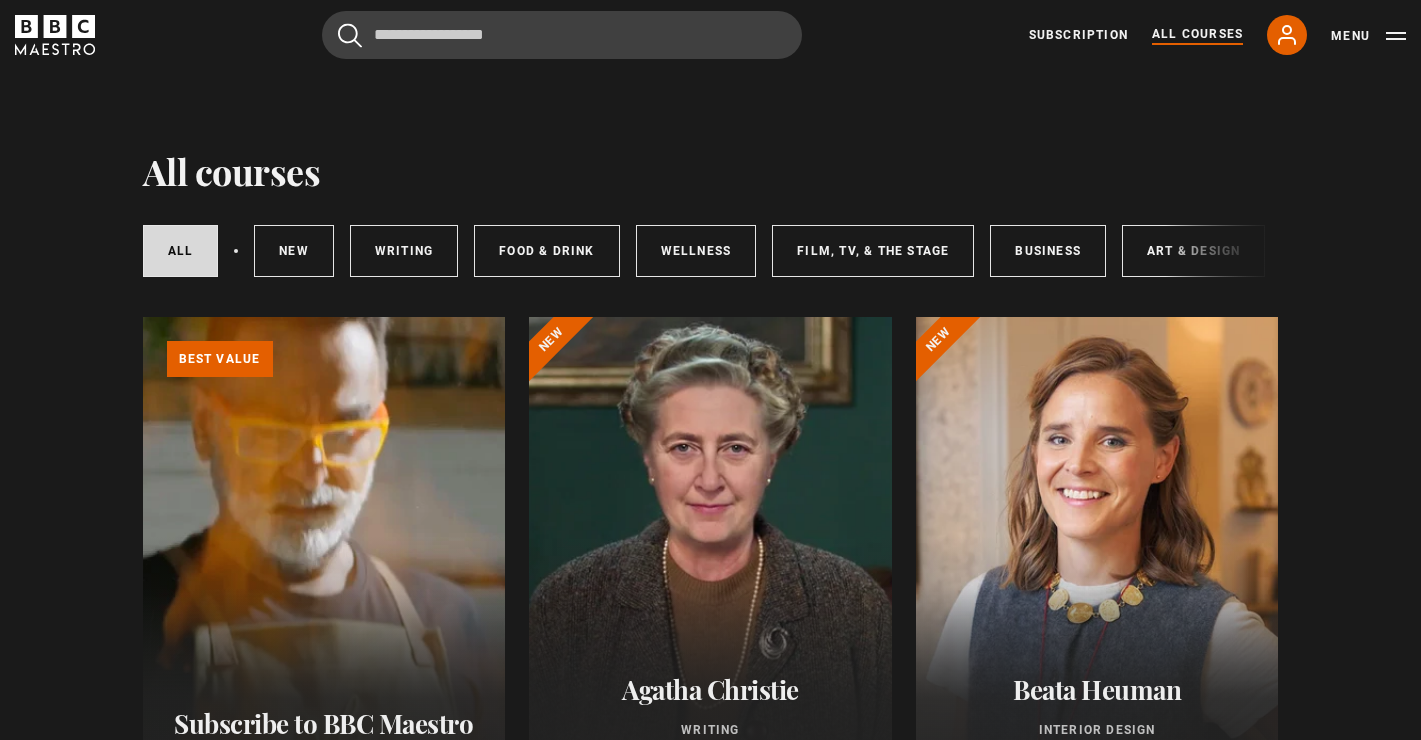 click on "Menu" at bounding box center (1368, 35) 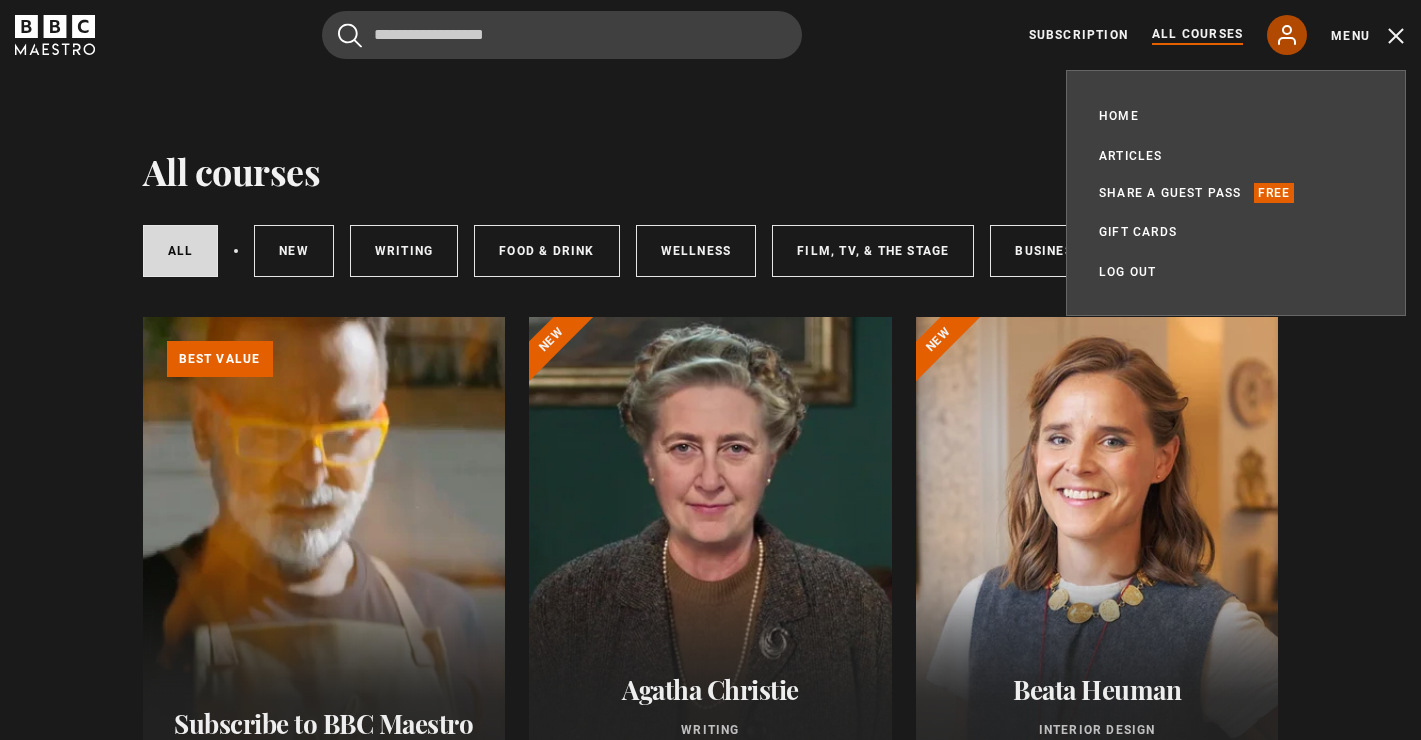 click 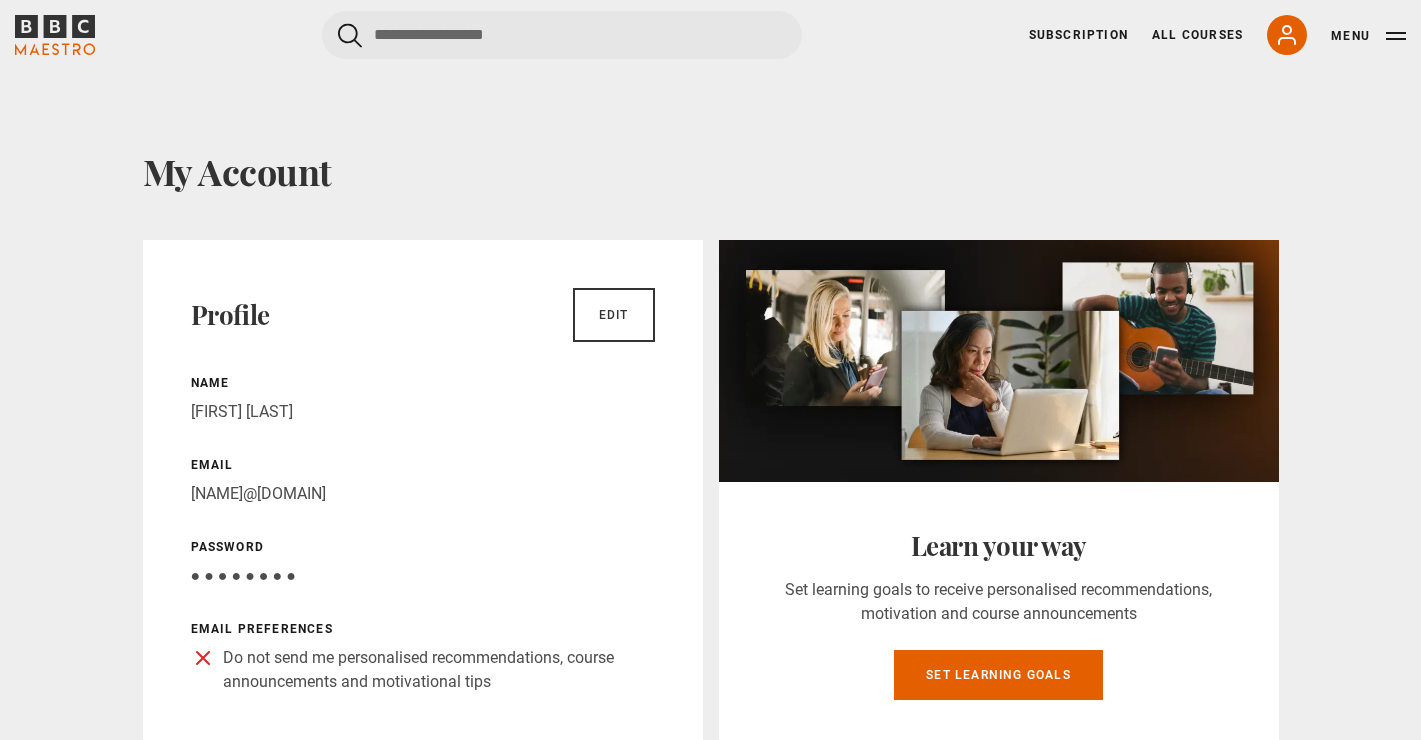 scroll, scrollTop: 0, scrollLeft: 0, axis: both 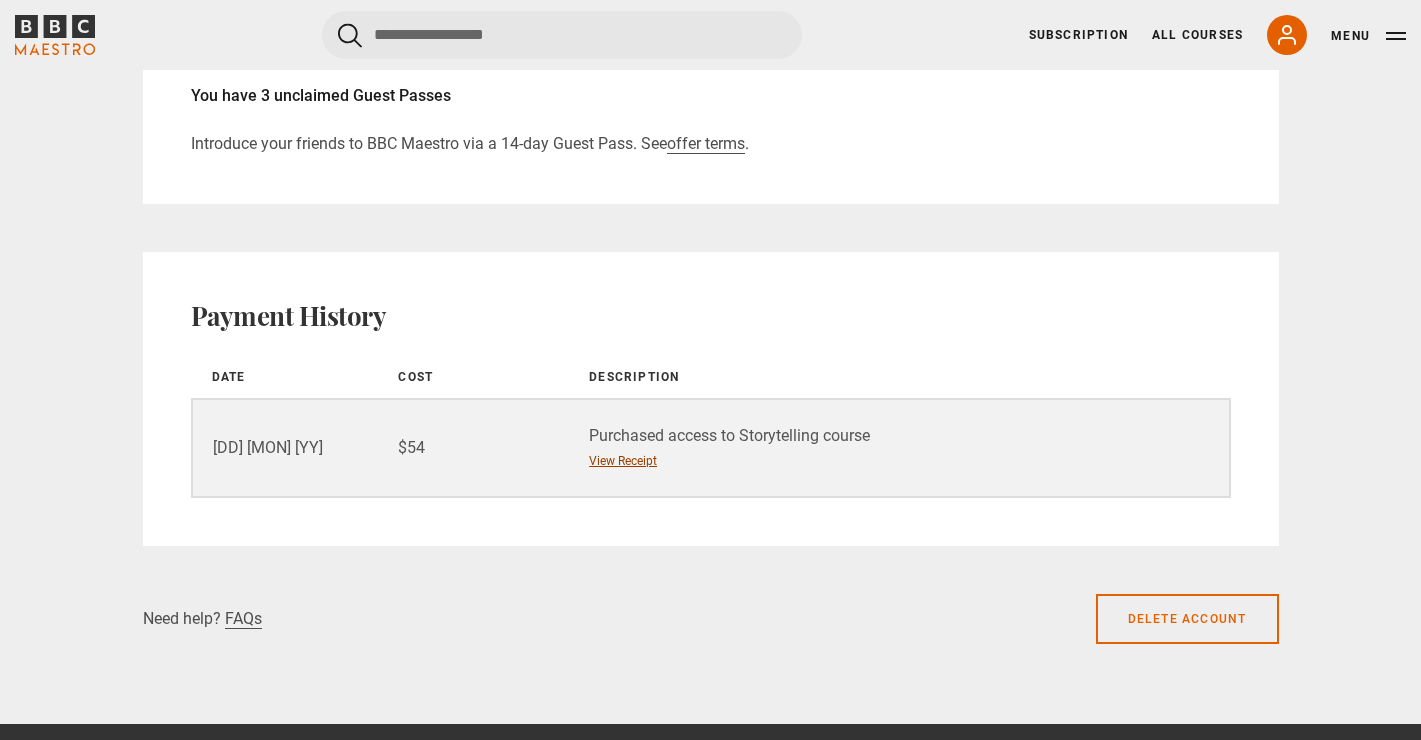 click on "View Receipt" at bounding box center (623, 461) 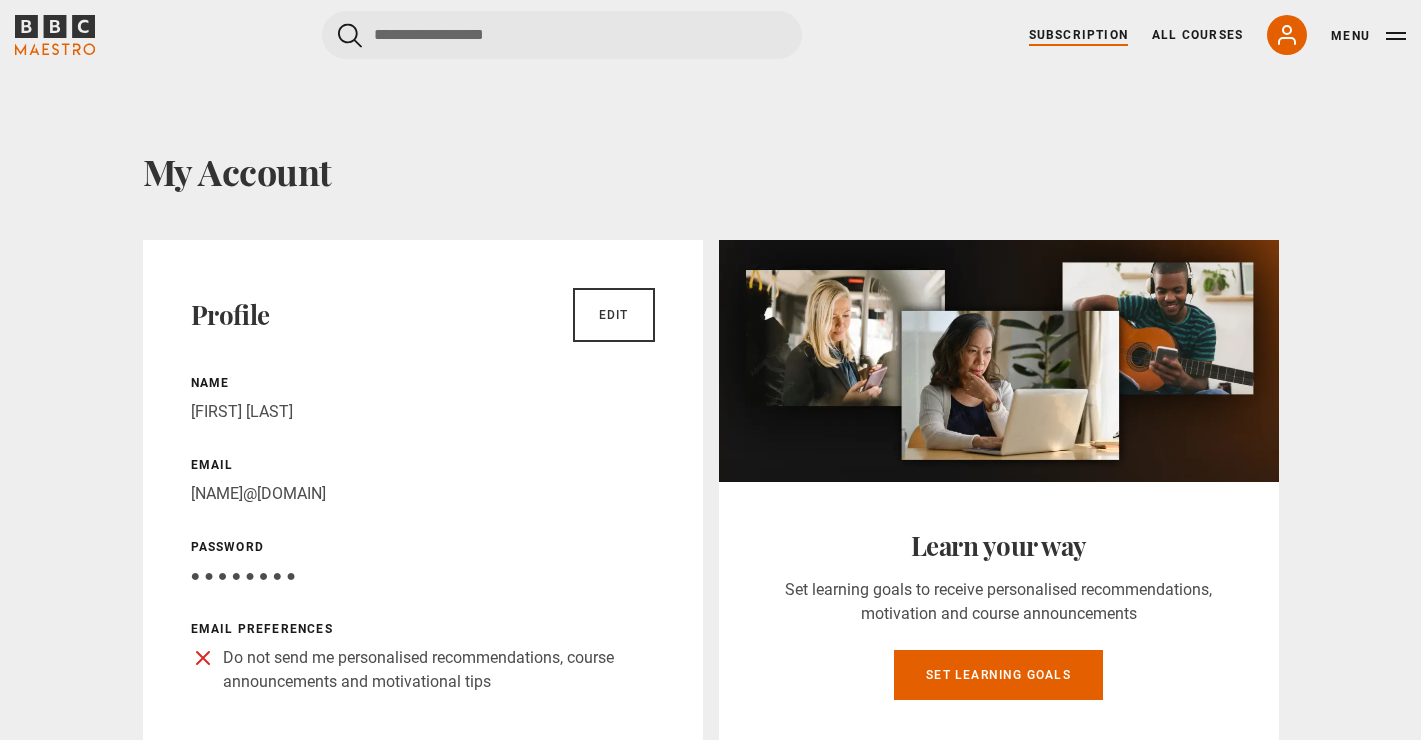 scroll, scrollTop: 0, scrollLeft: 0, axis: both 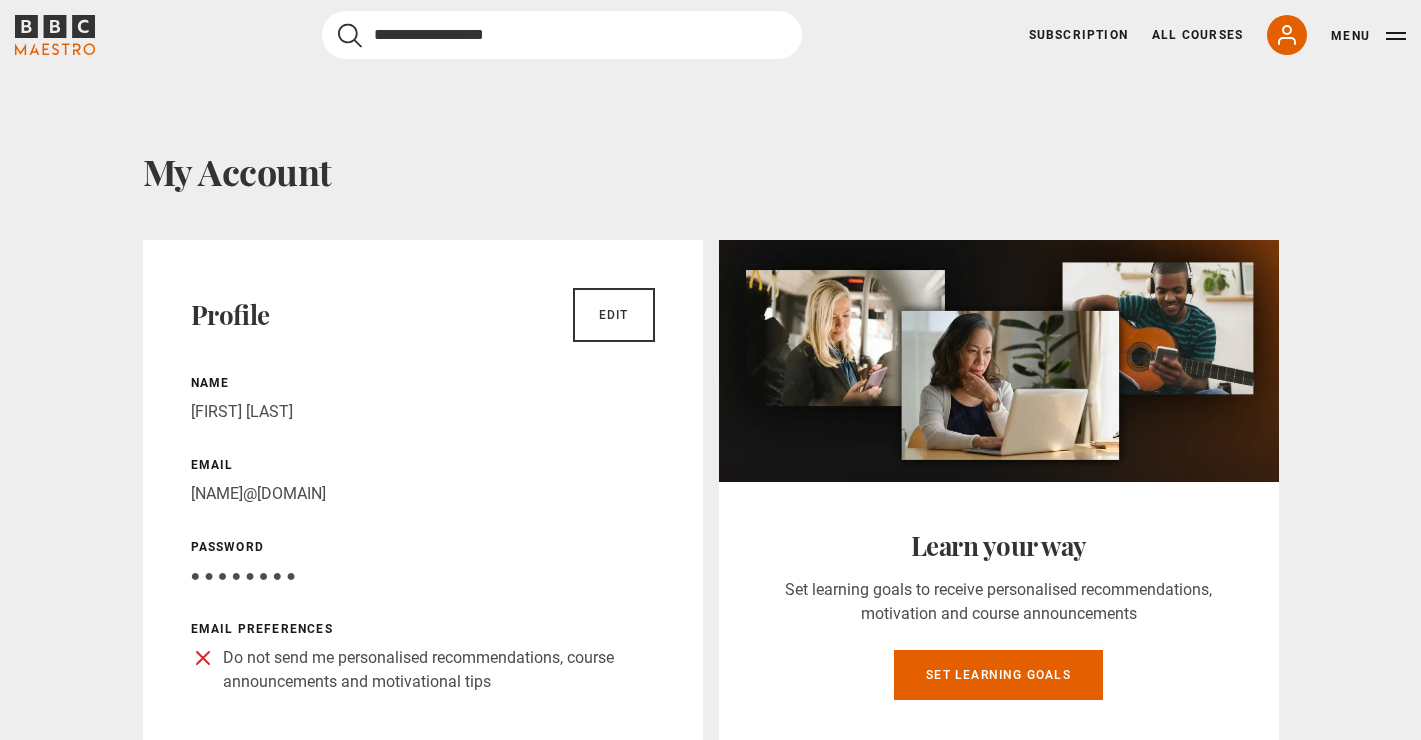 click at bounding box center (562, 35) 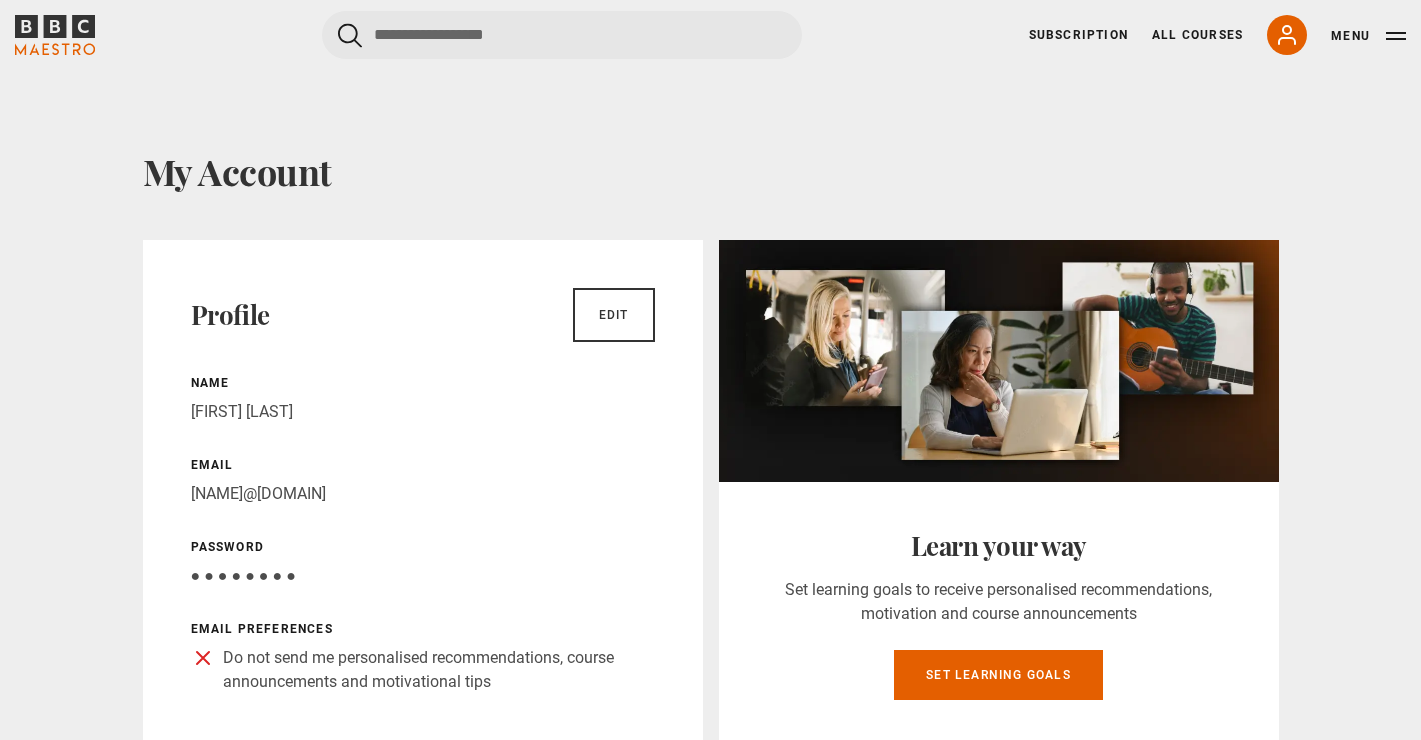click on "Subscription
All Courses
My Account
Search
Menu" at bounding box center (1217, 35) 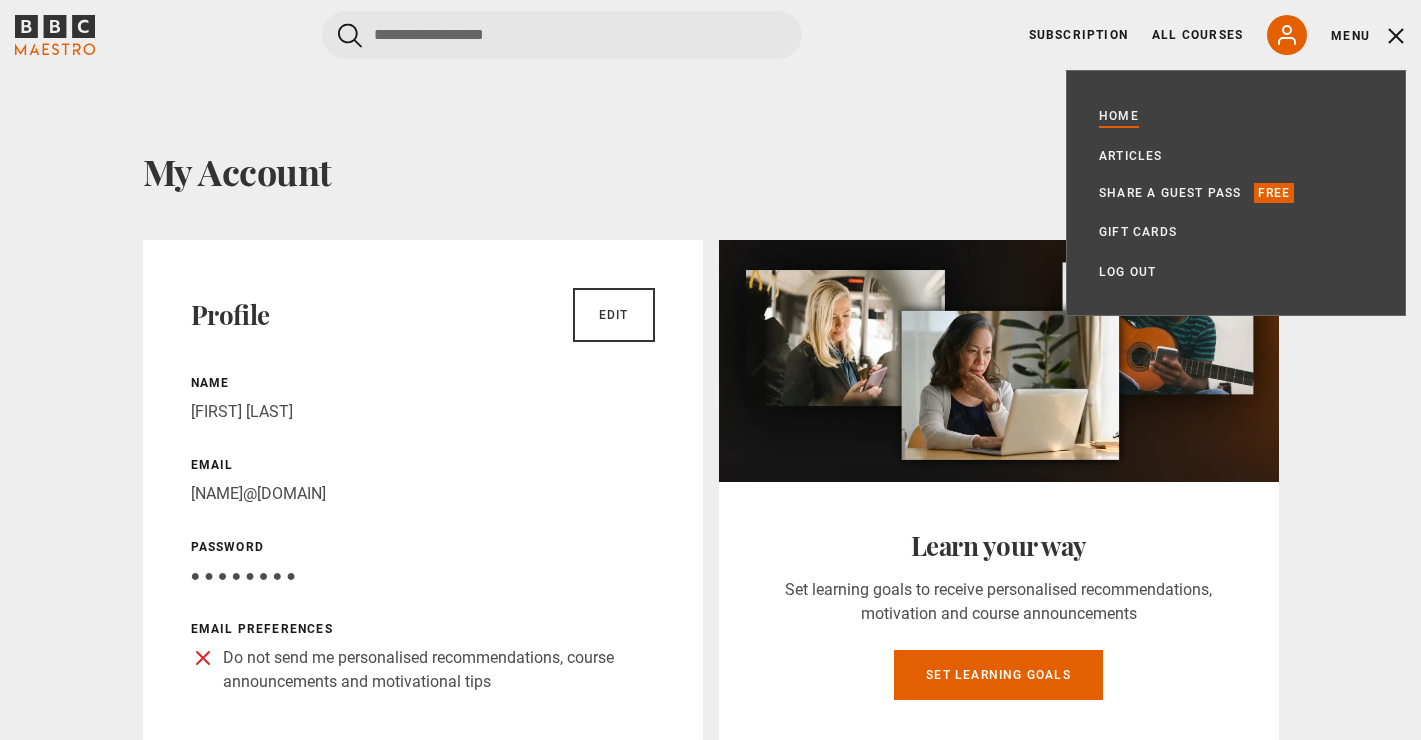 click on "Home" at bounding box center [1119, 116] 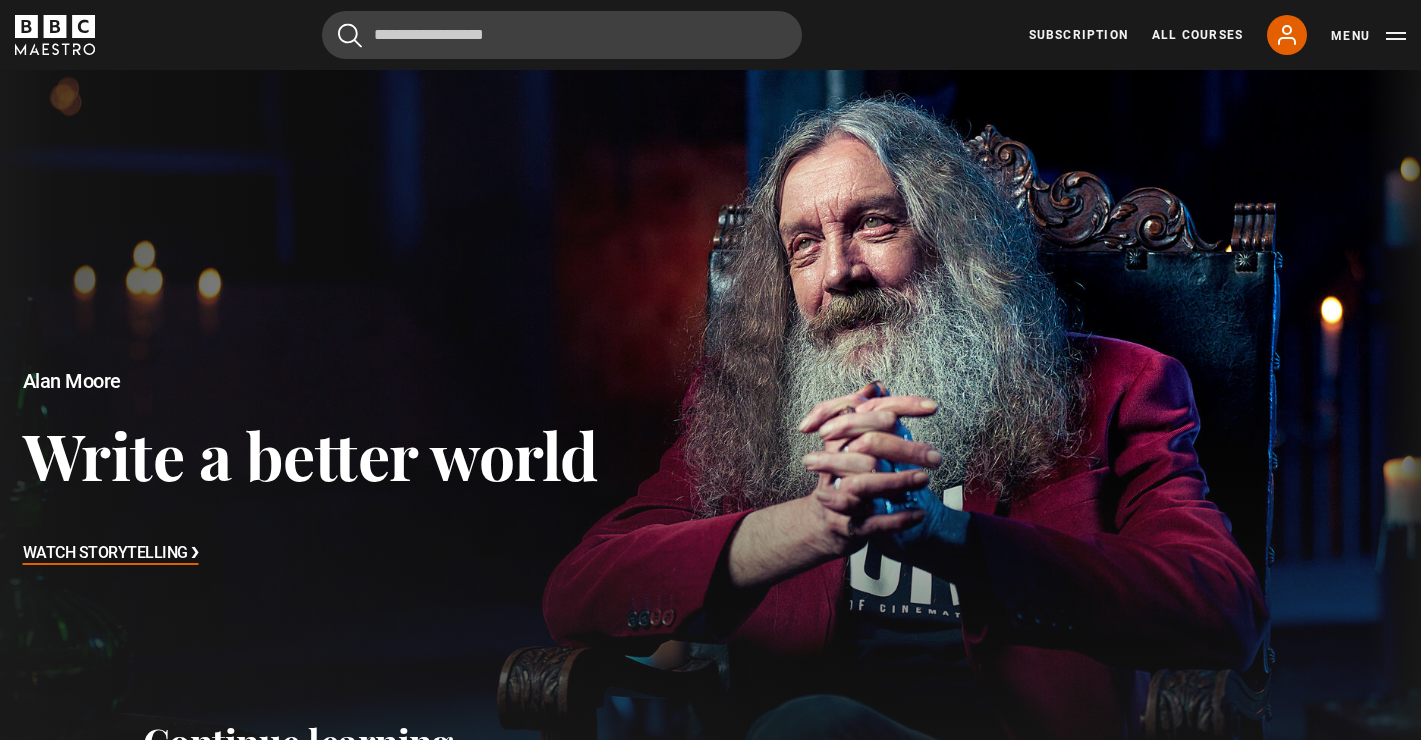 scroll, scrollTop: 0, scrollLeft: 0, axis: both 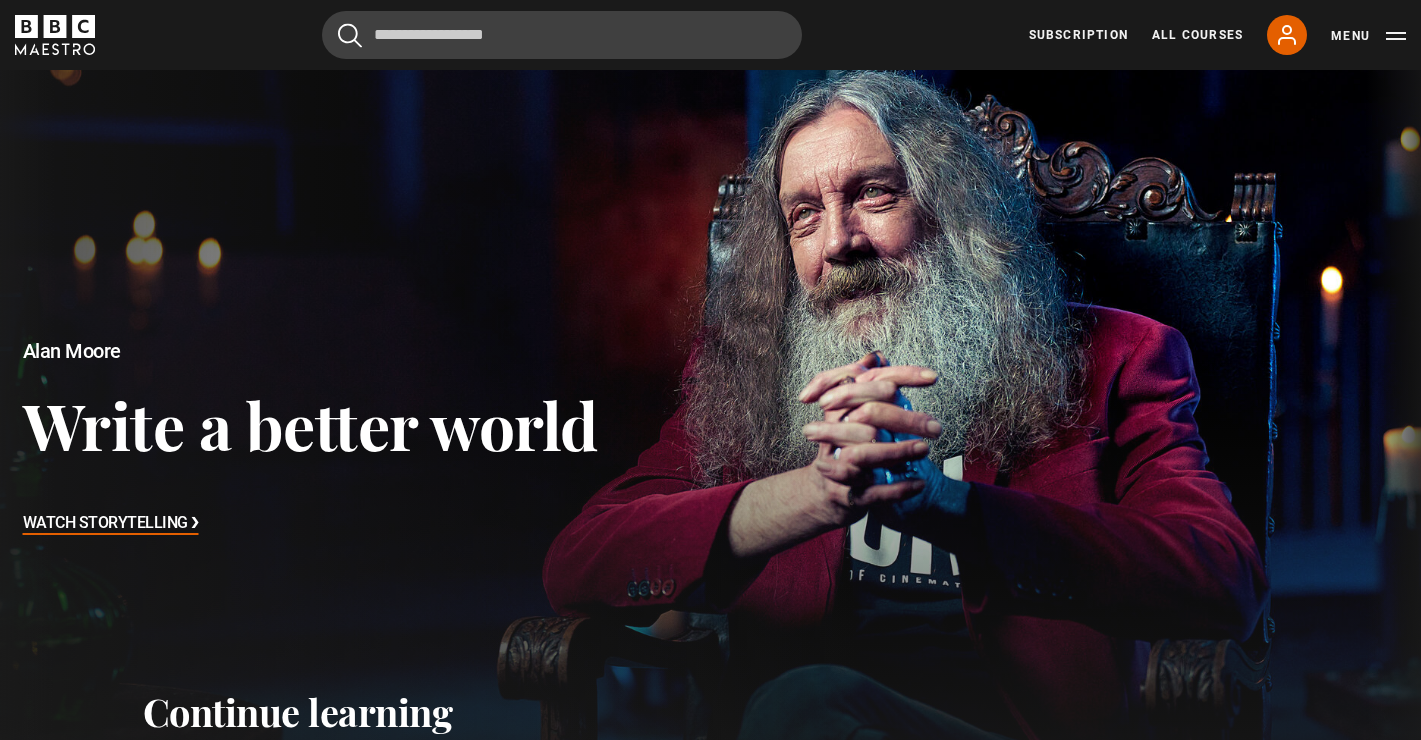 click on "Watch
Storytelling ❯" at bounding box center [111, 524] 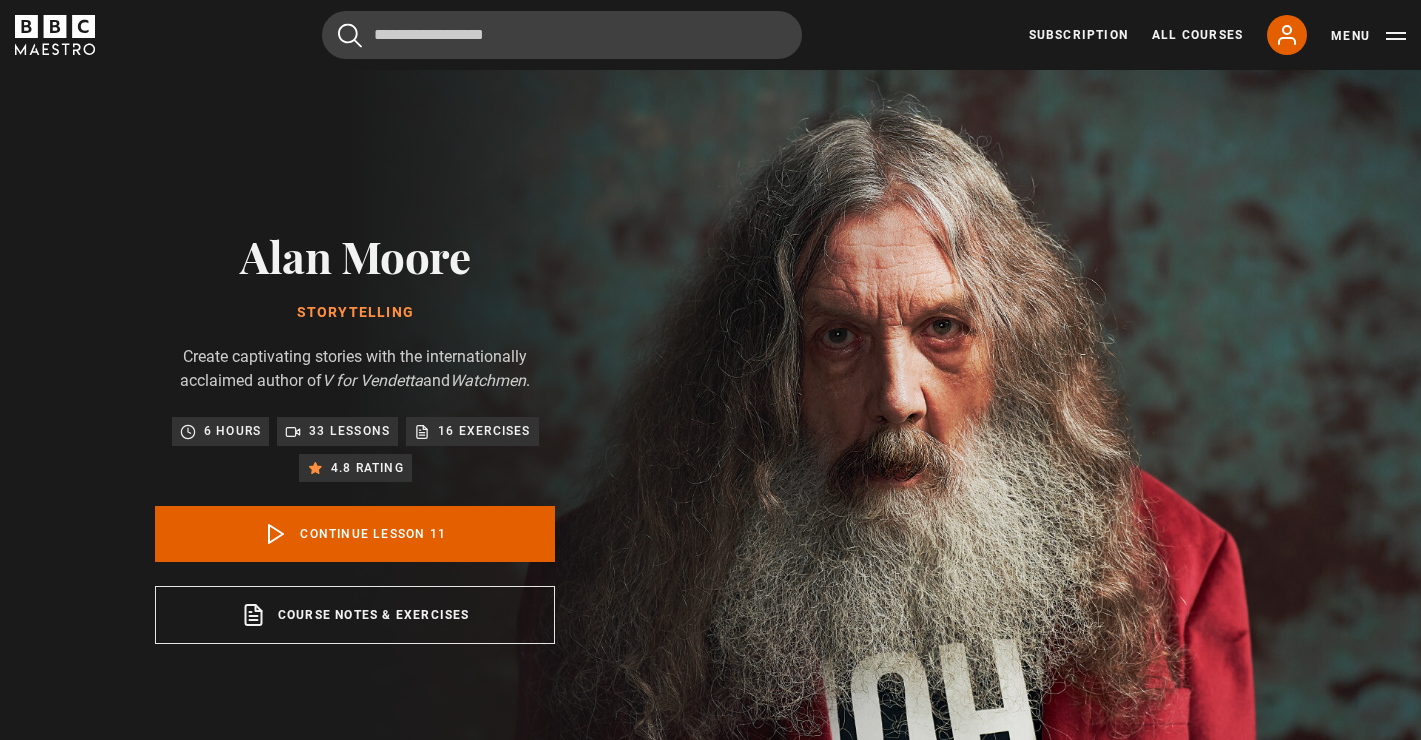 scroll, scrollTop: 802, scrollLeft: 0, axis: vertical 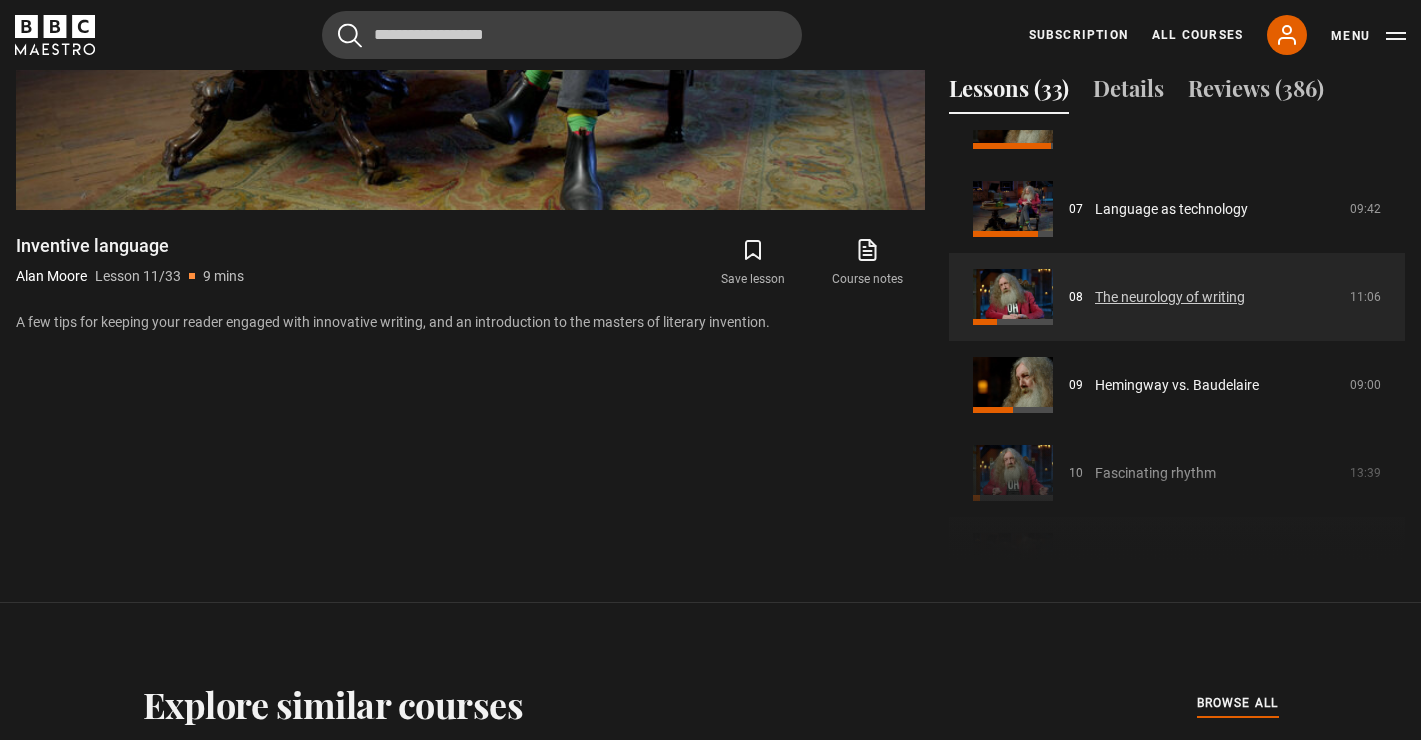 click on "The neurology of writing" at bounding box center (1170, 297) 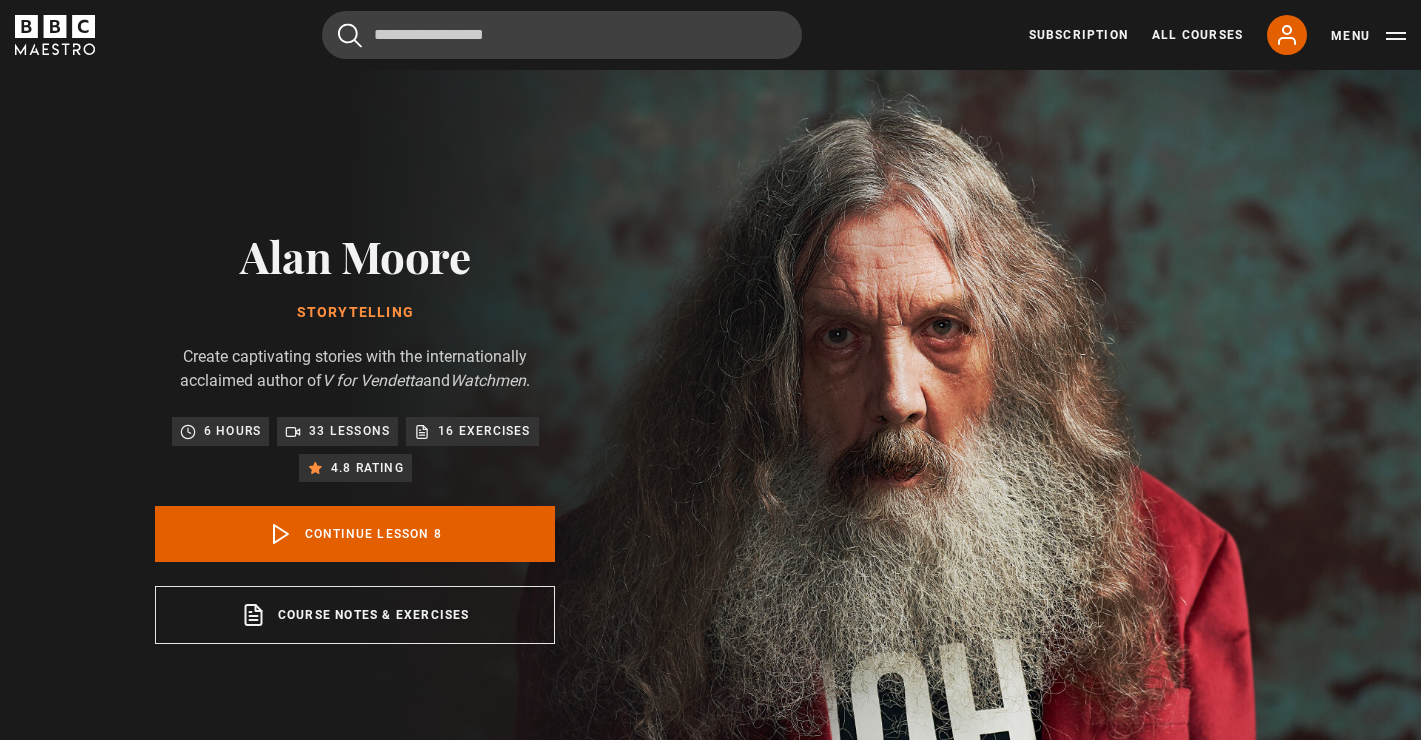 scroll, scrollTop: 802, scrollLeft: 0, axis: vertical 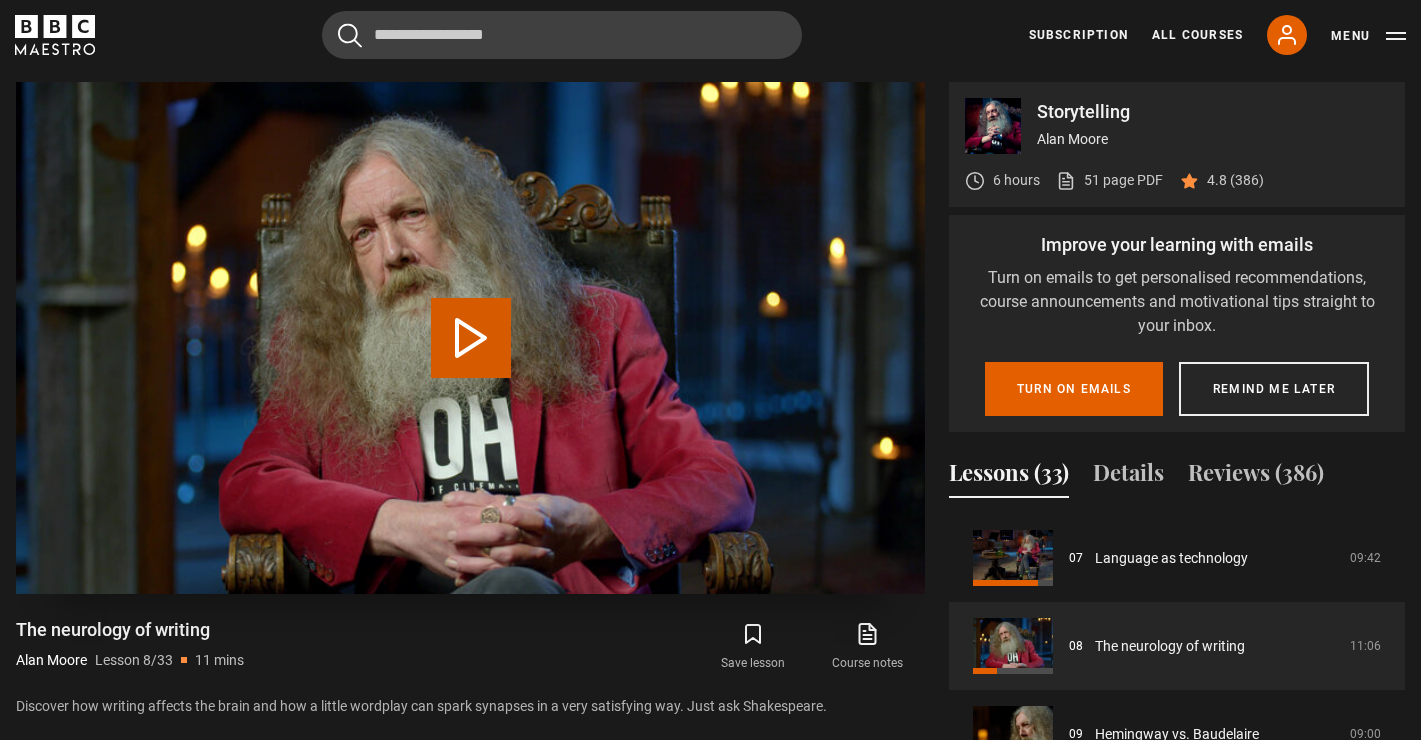 click on "Play Lesson The neurology of writing" at bounding box center (471, 338) 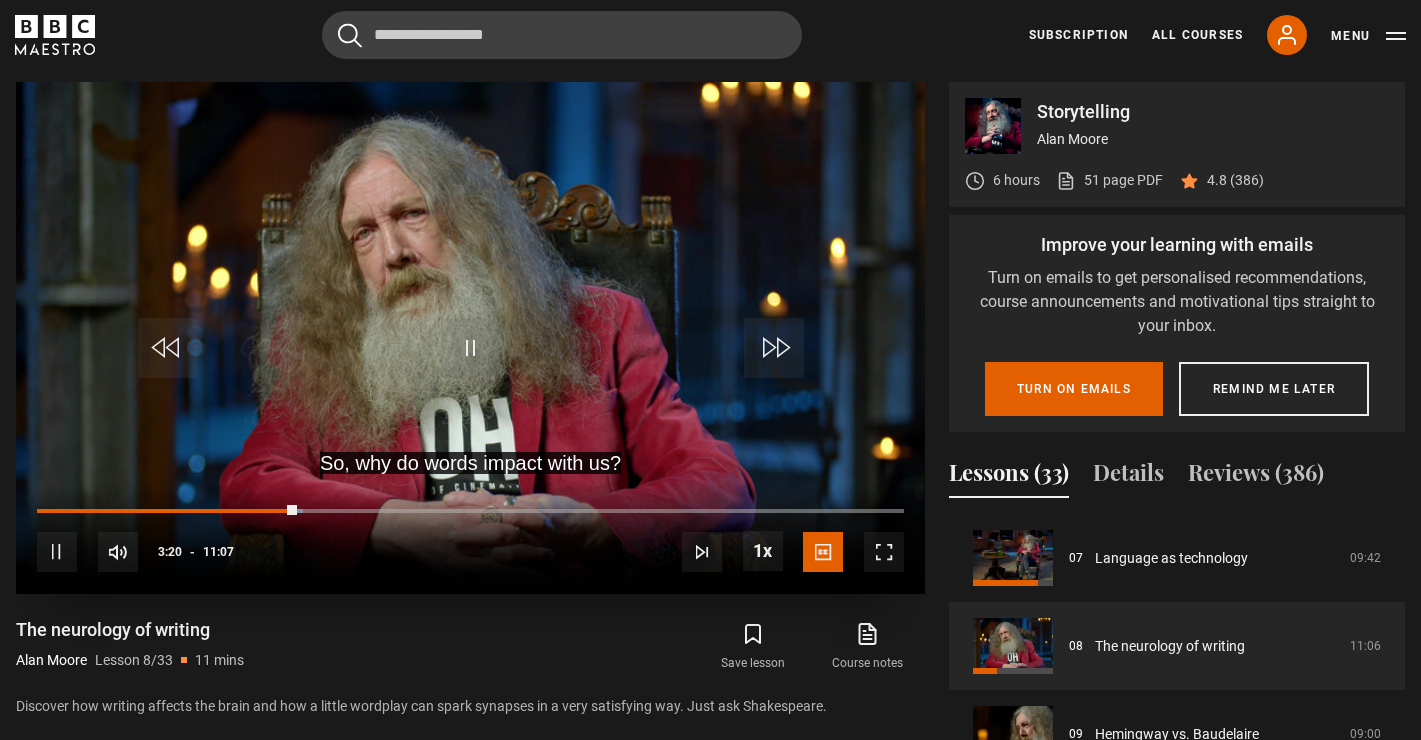 click at bounding box center (470, 337) 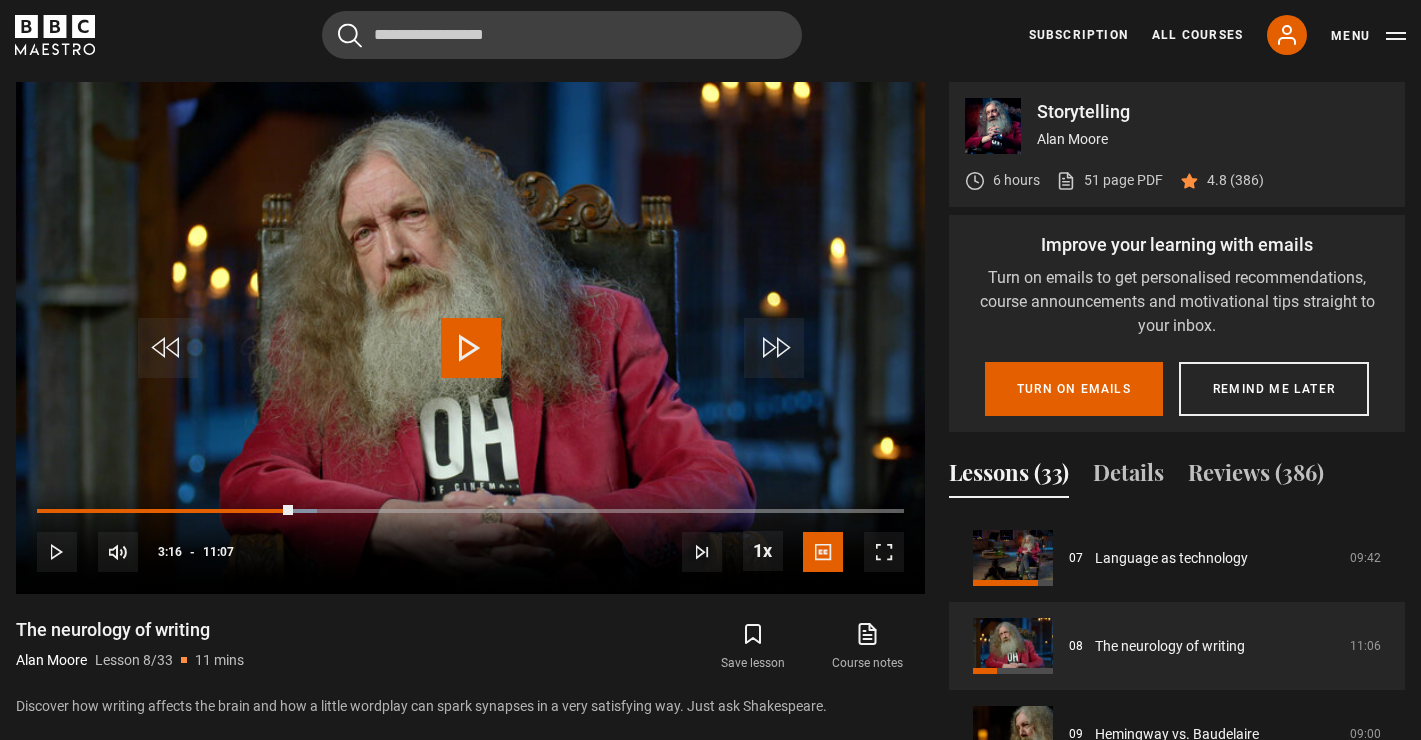 drag, startPoint x: 298, startPoint y: 509, endPoint x: 0, endPoint y: 510, distance: 298.00168 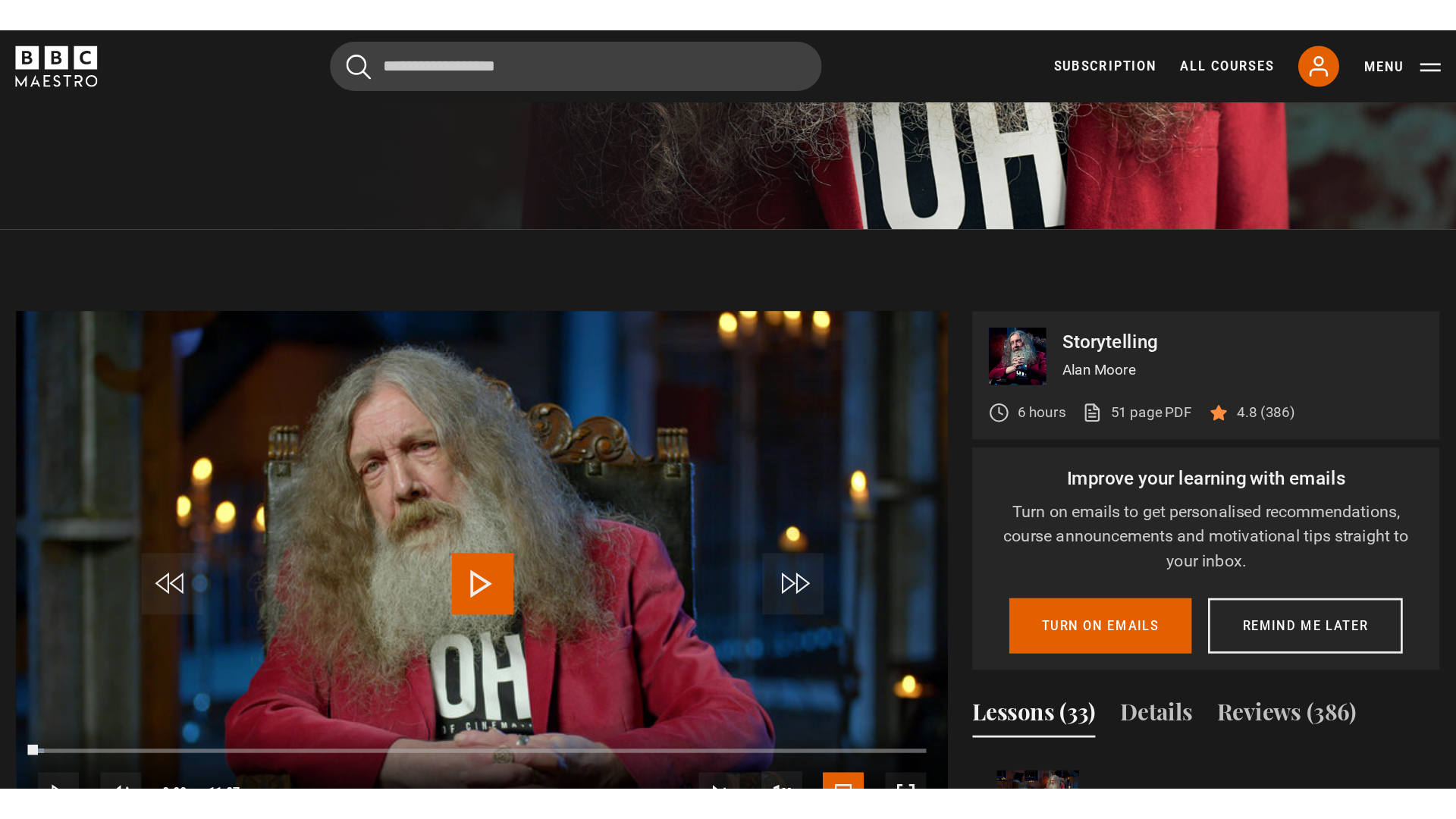 scroll, scrollTop: 592, scrollLeft: 0, axis: vertical 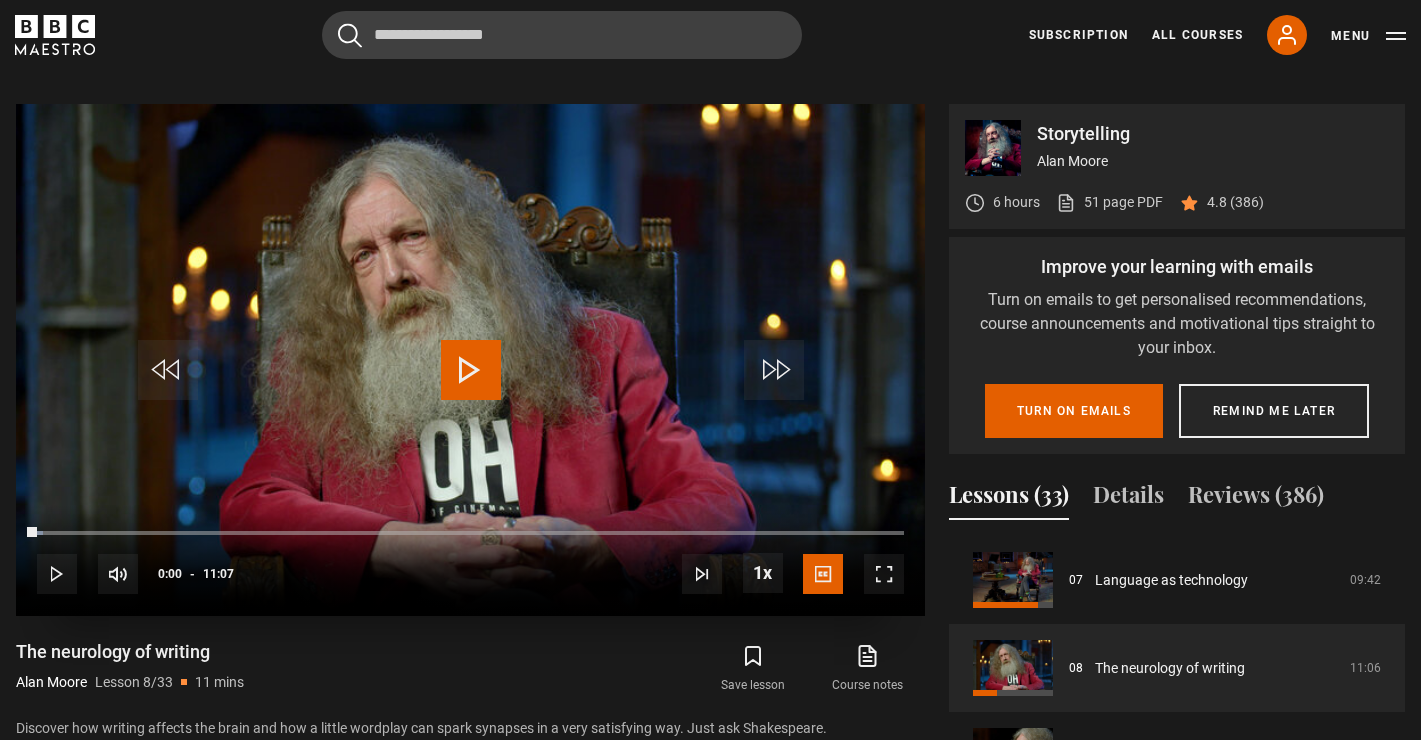 click at bounding box center [884, 574] 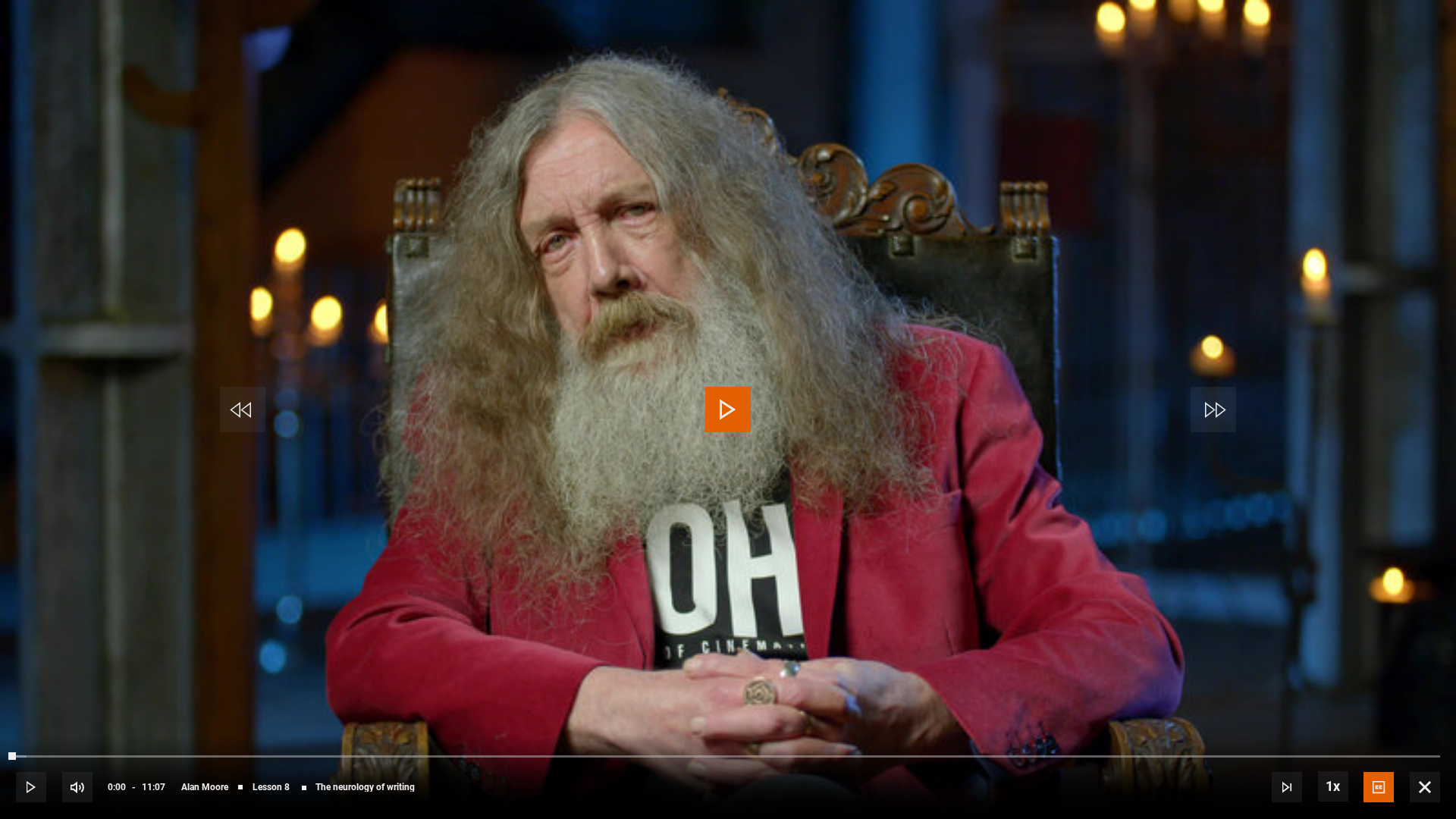 drag, startPoint x: 922, startPoint y: 0, endPoint x: 722, endPoint y: 416, distance: 461.5799 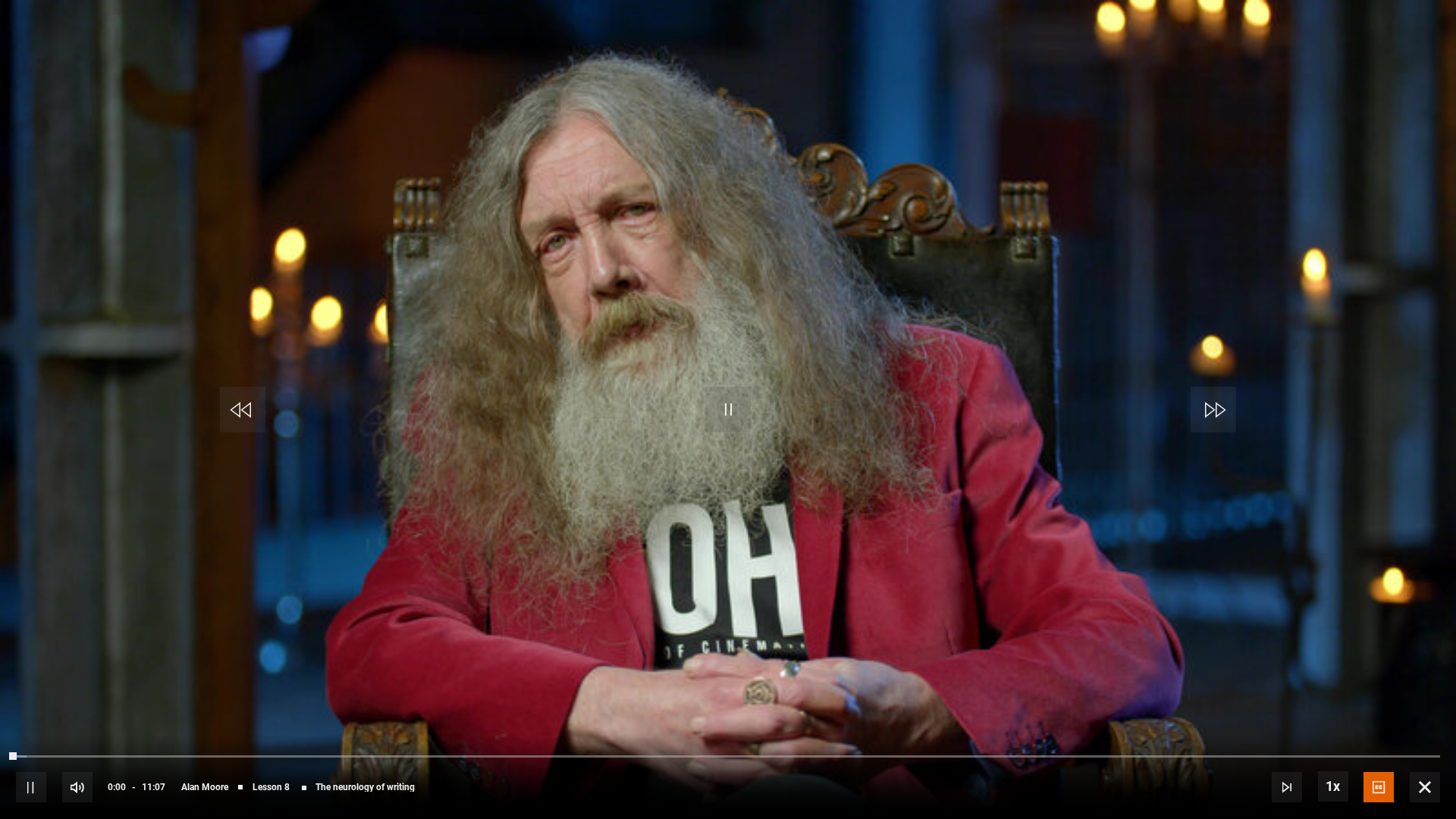 click at bounding box center (728, 410) 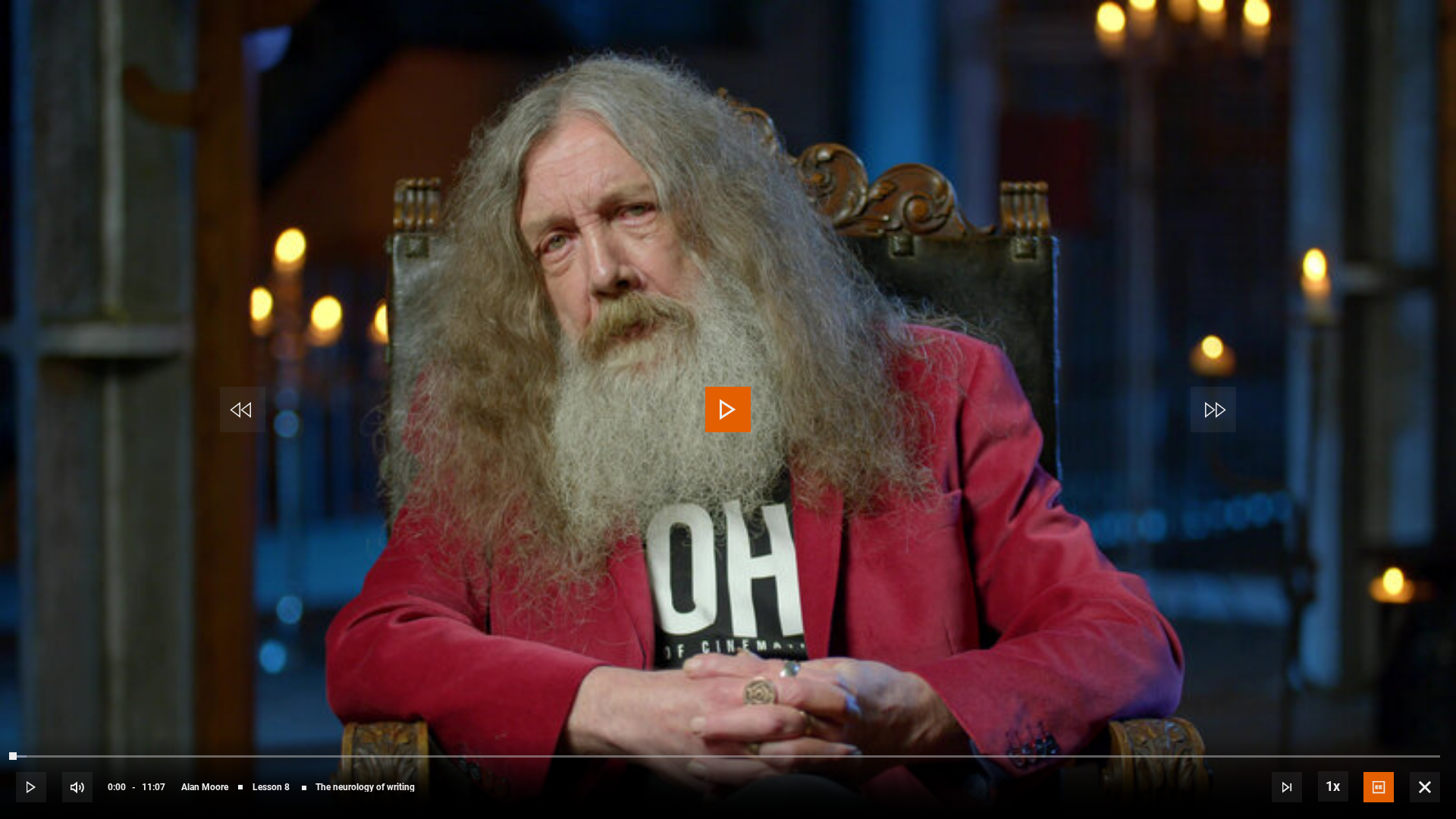 click at bounding box center [728, 410] 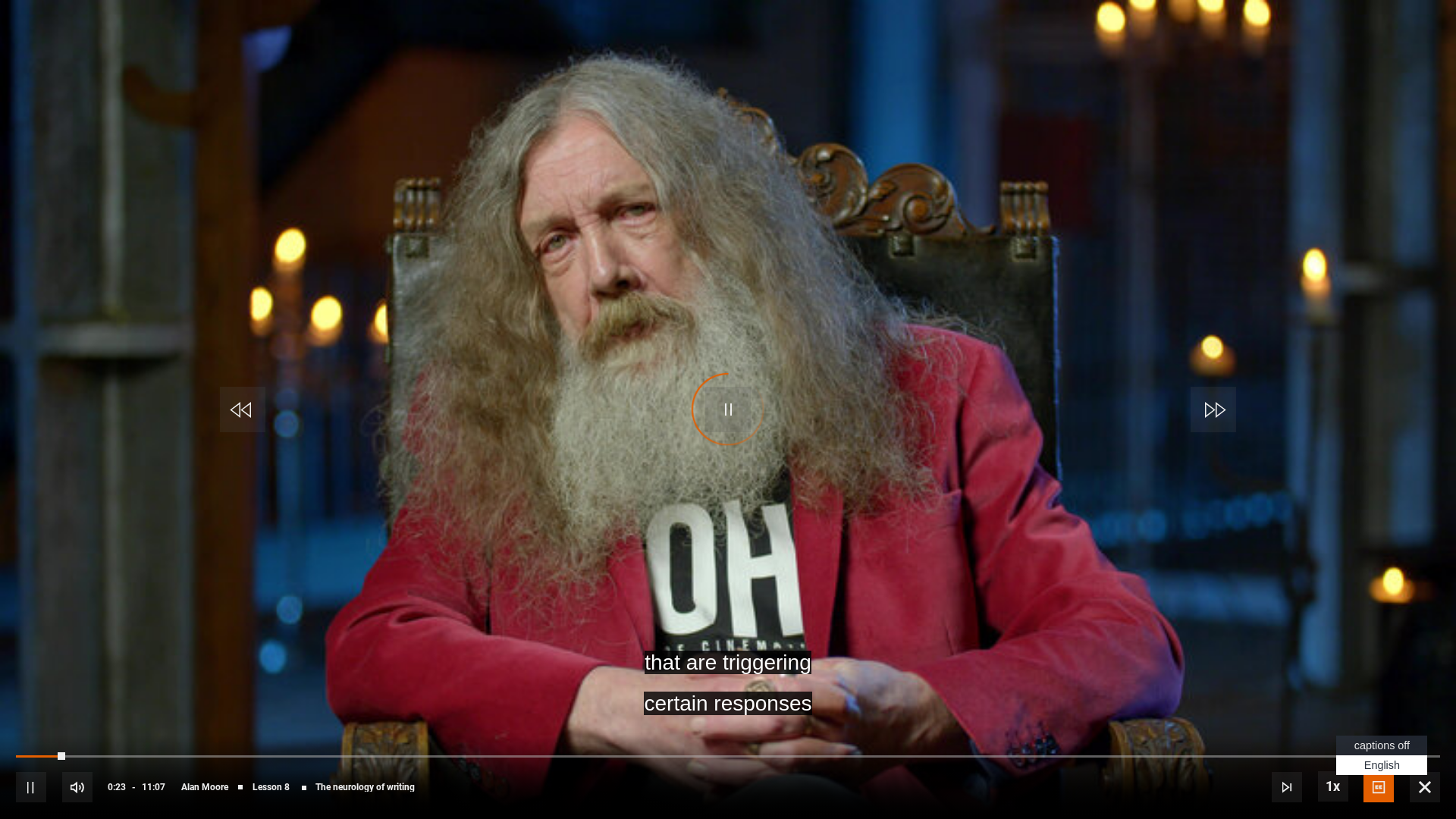 click at bounding box center (1379, 787) 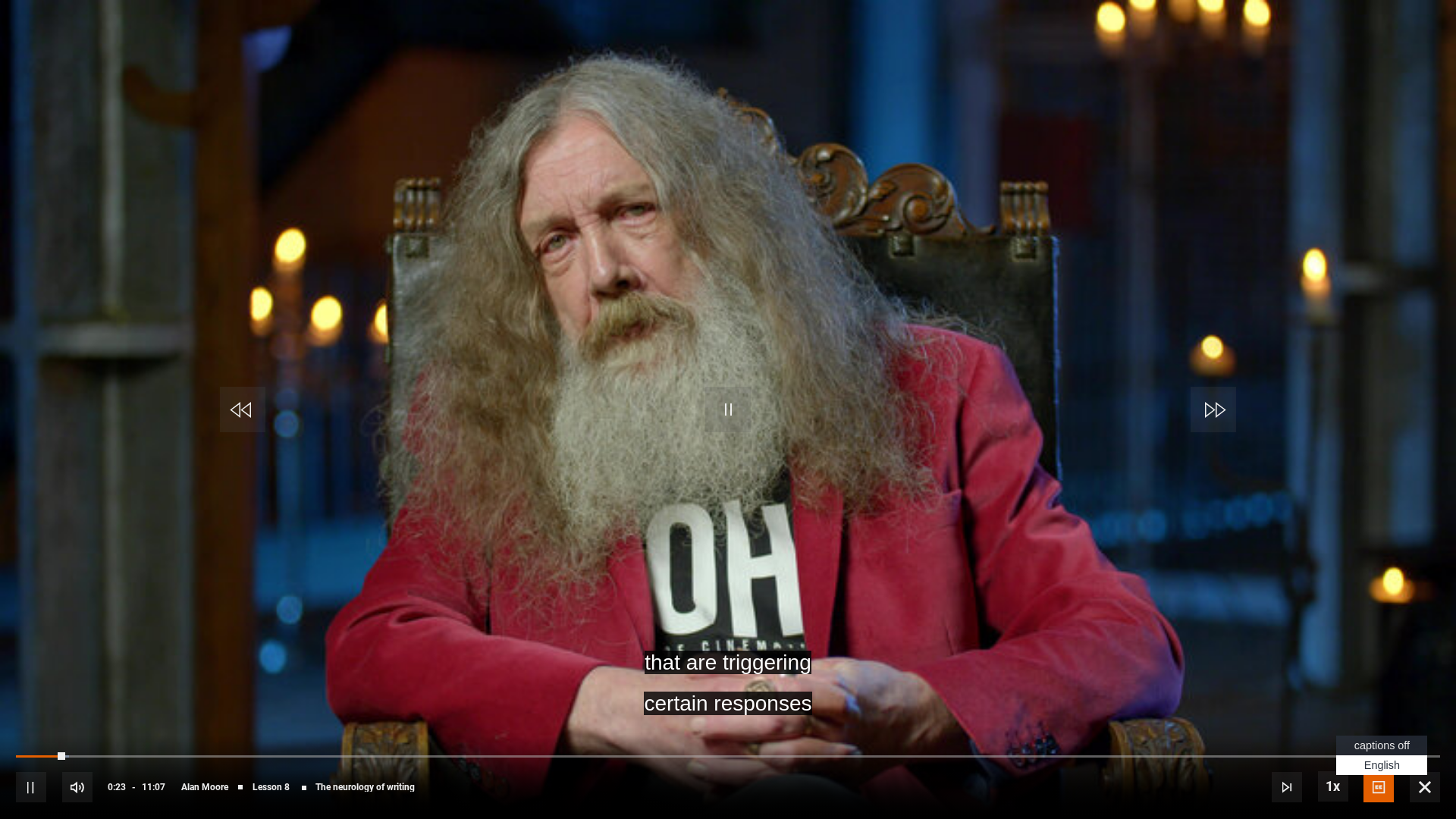 click on "captions off" at bounding box center [1382, 745] 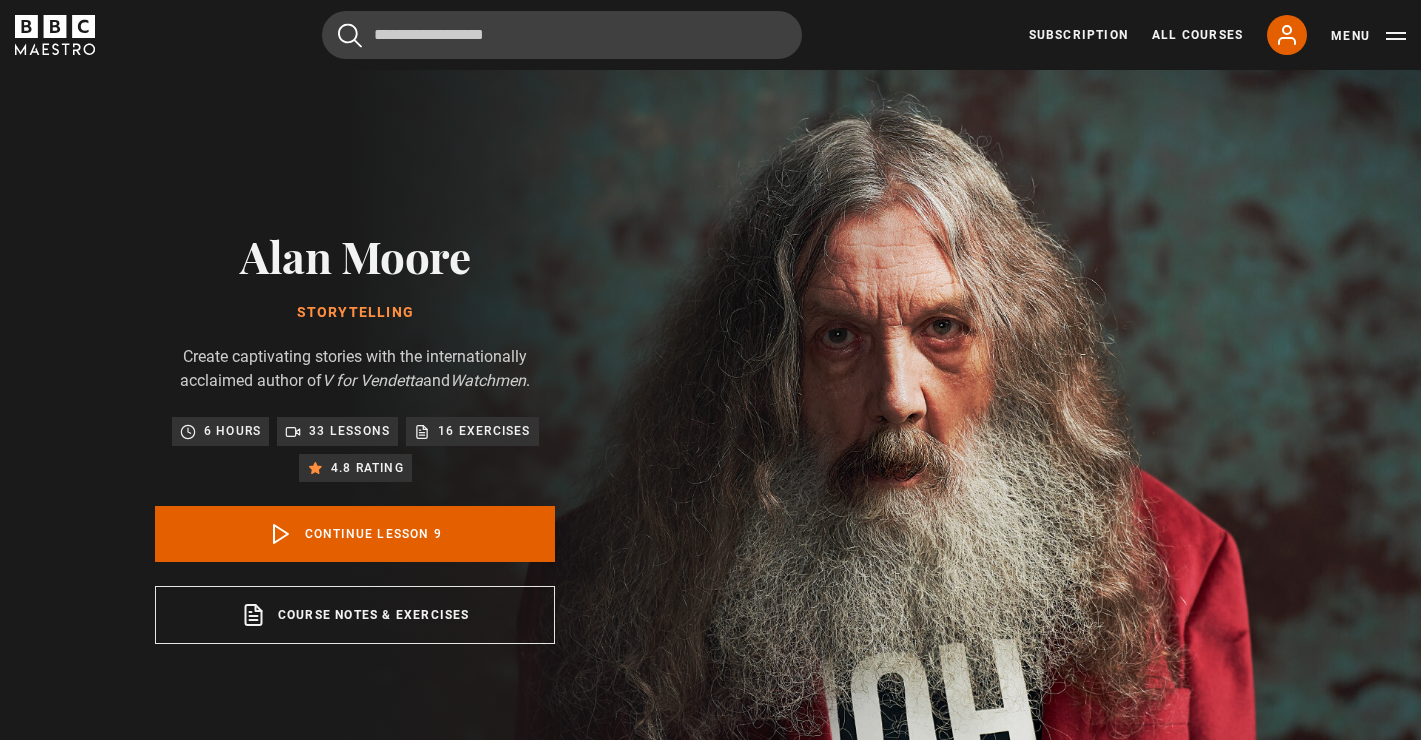 scroll, scrollTop: 802, scrollLeft: 0, axis: vertical 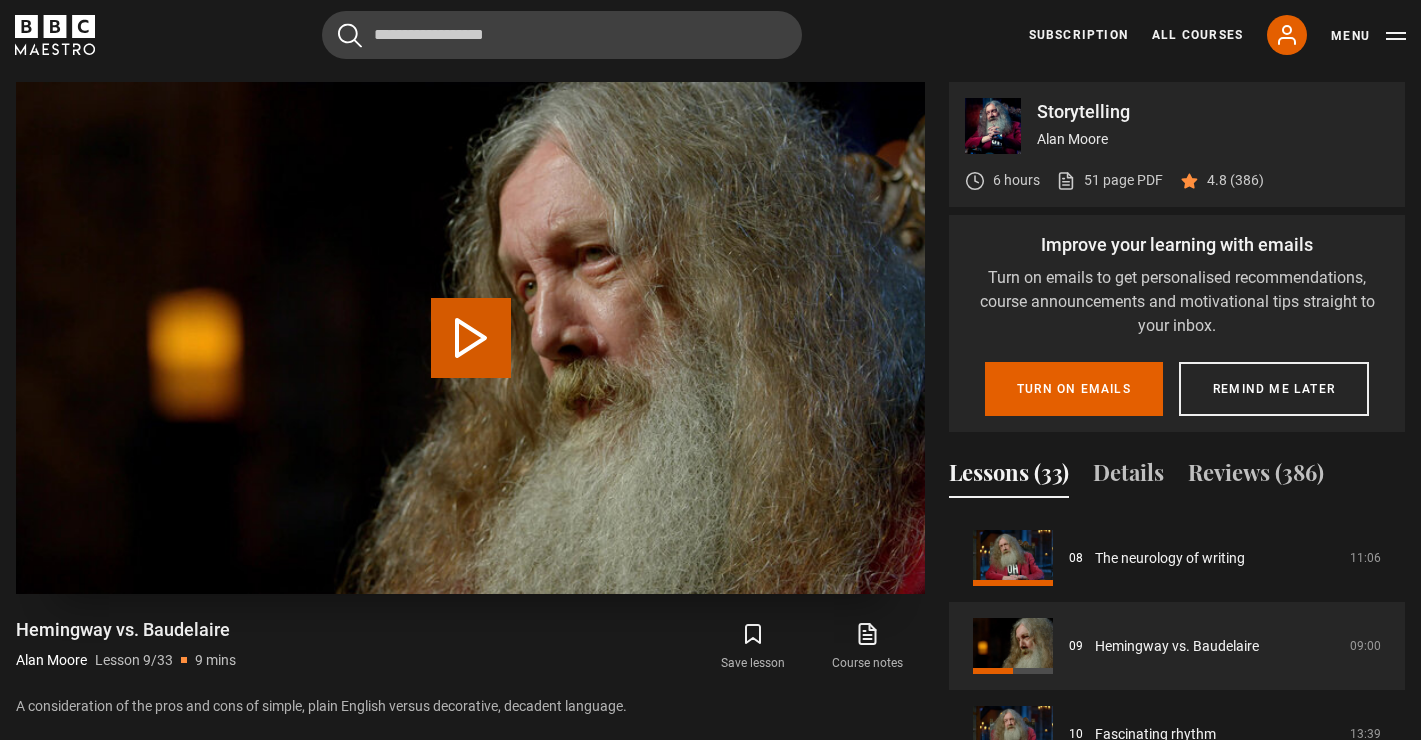 click on "Play Lesson Hemingway vs. Baudelaire" at bounding box center [471, 338] 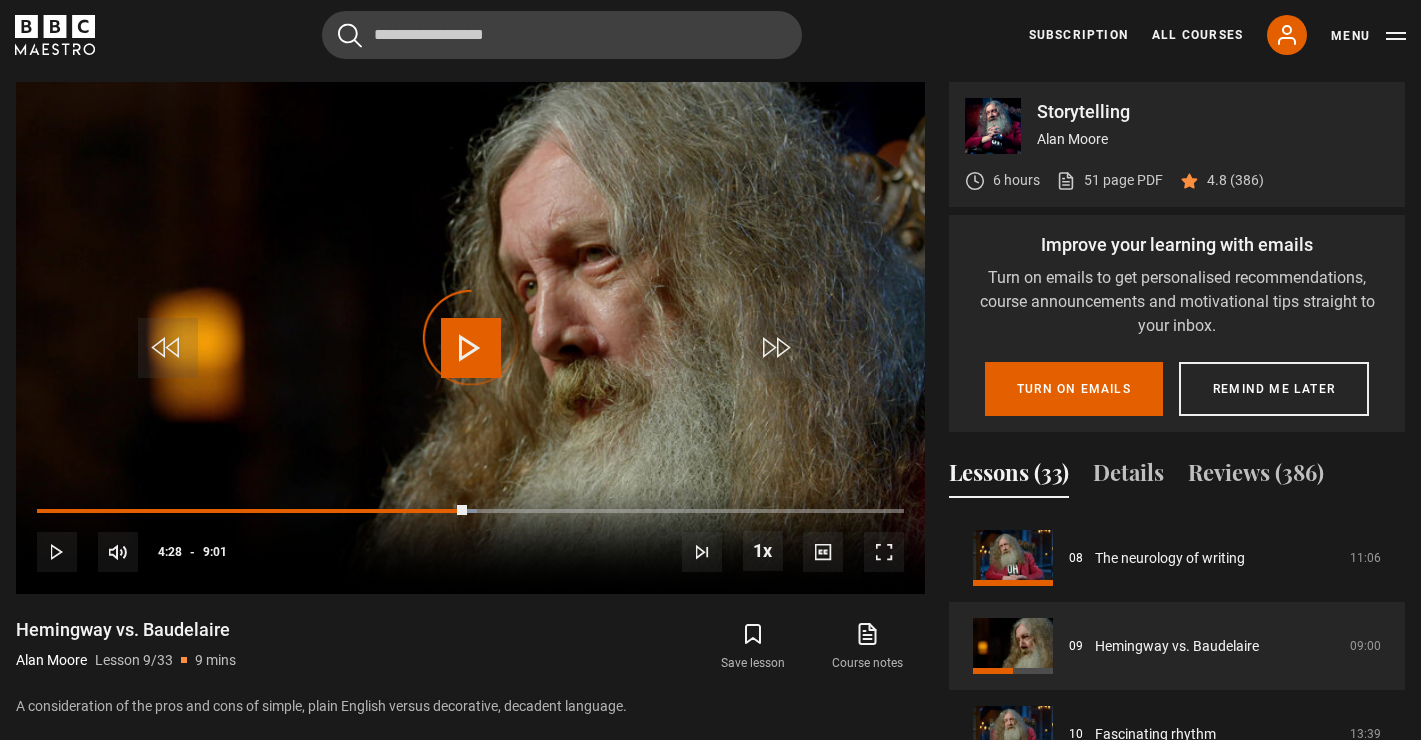 drag, startPoint x: 467, startPoint y: 504, endPoint x: -53, endPoint y: 500, distance: 520.0154 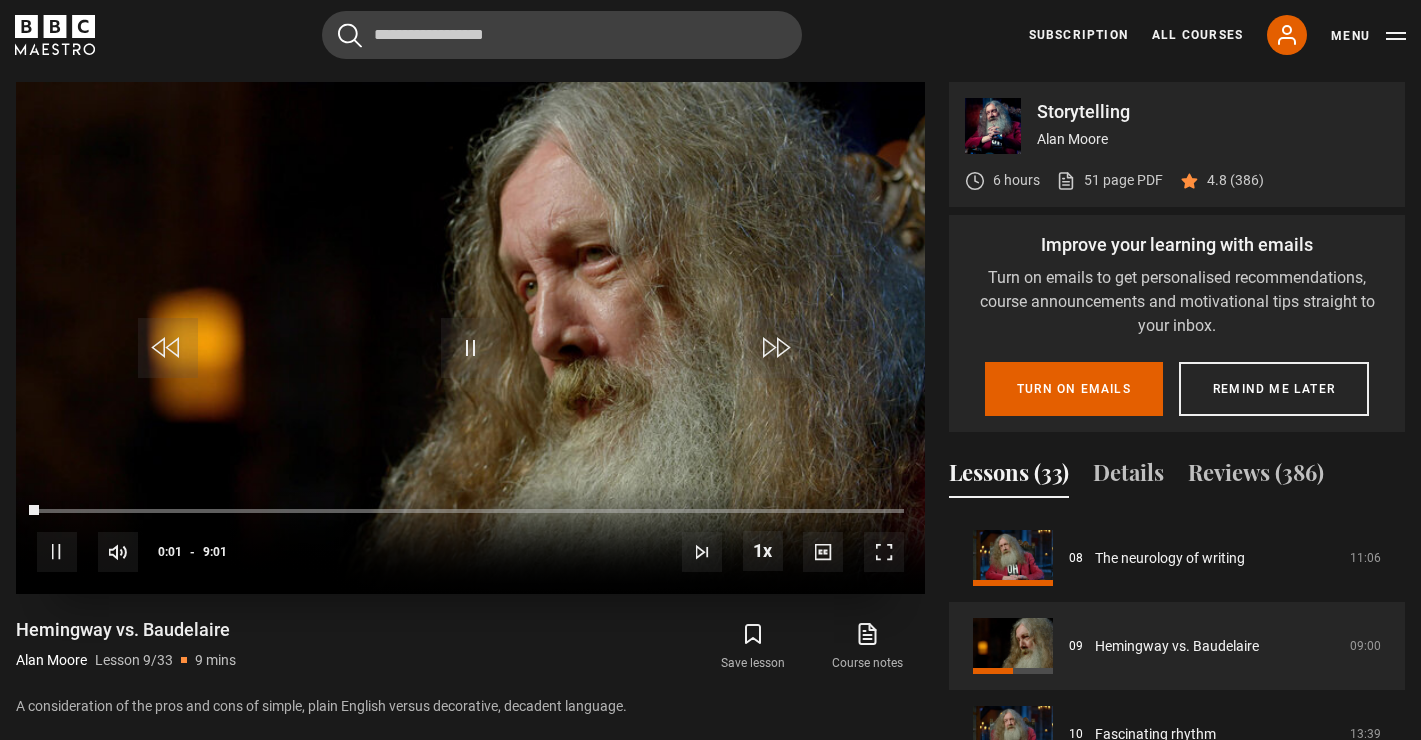 click at bounding box center [884, 552] 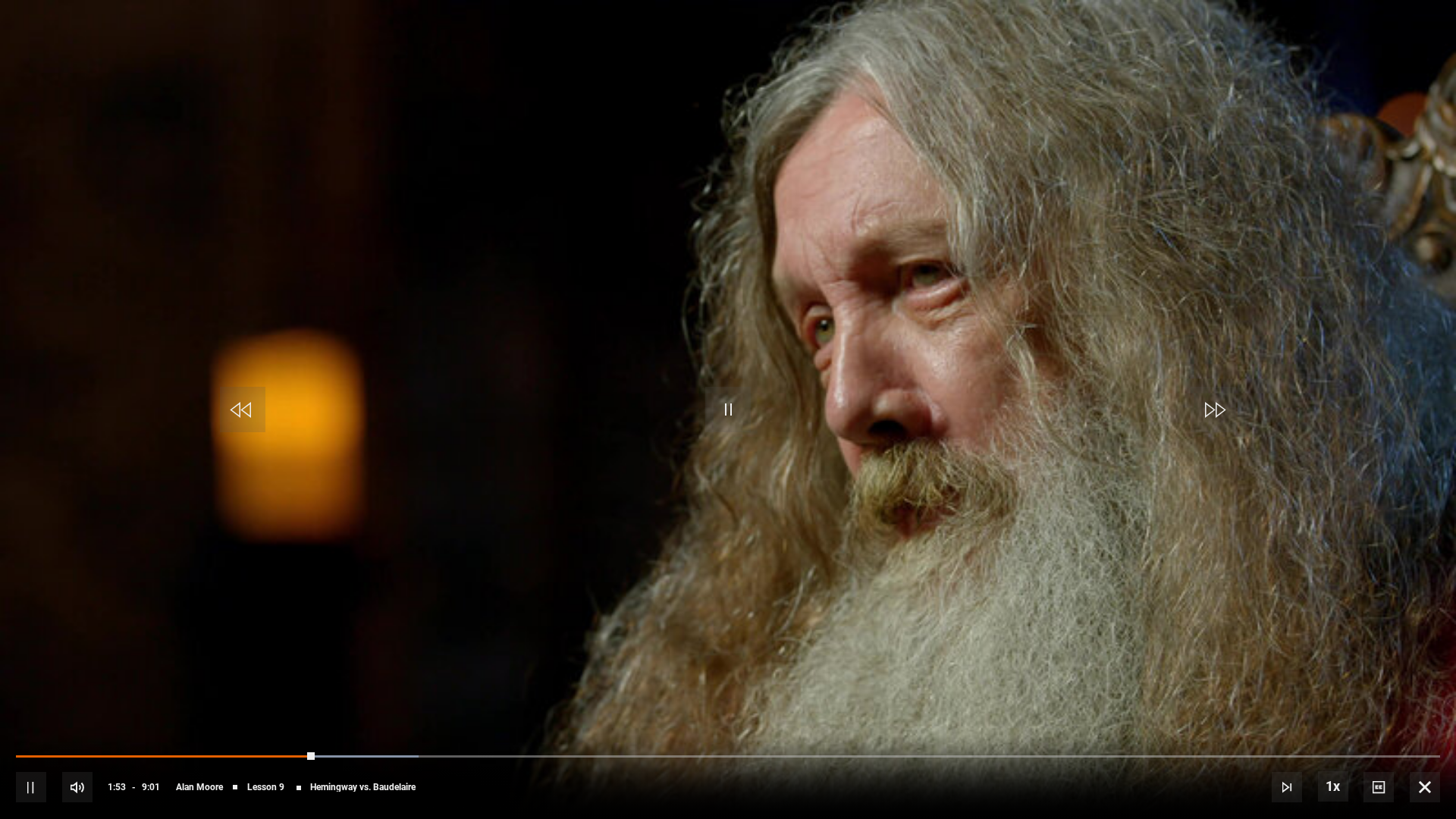 click at bounding box center (728, 410) 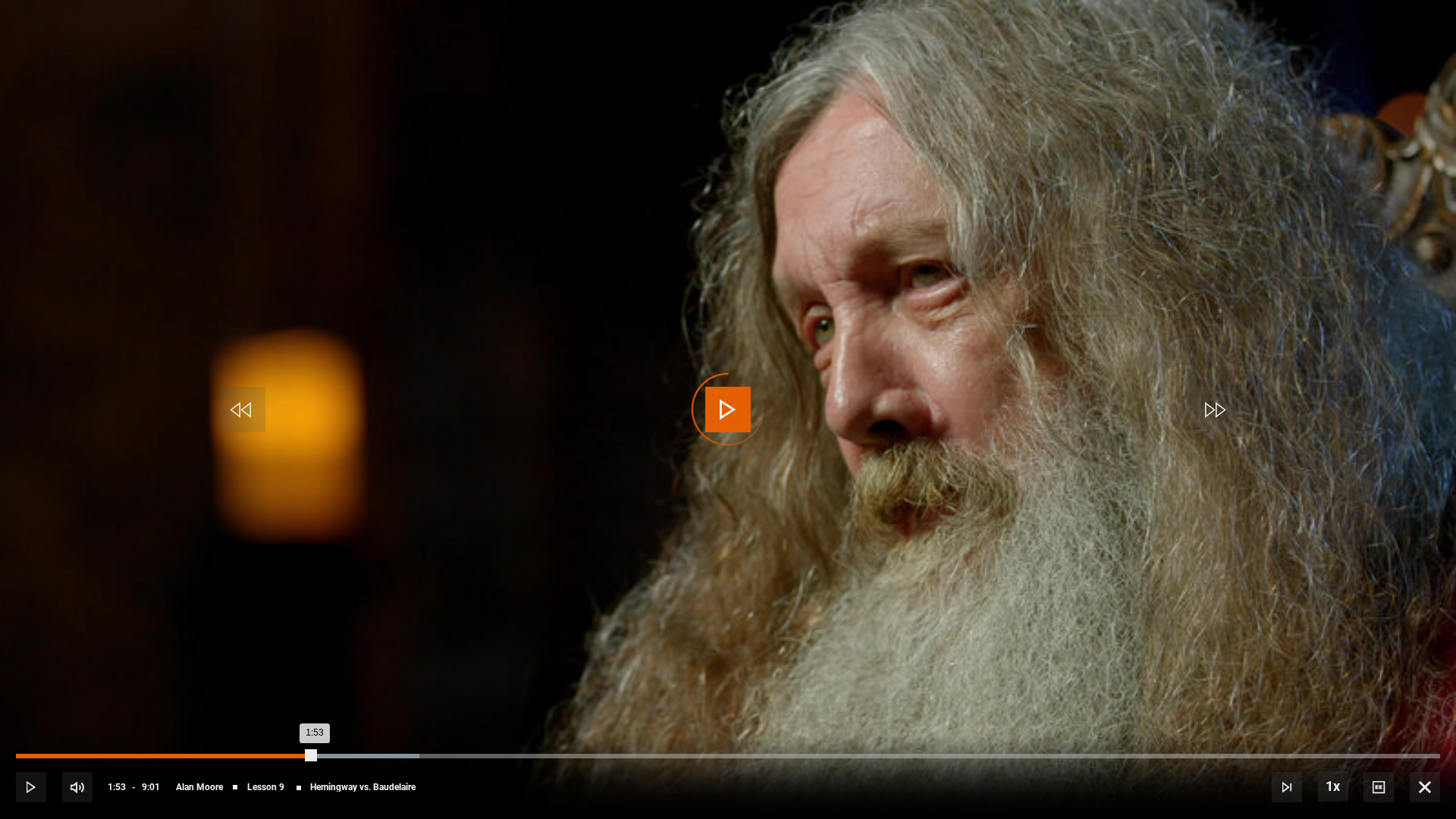 click on "1:53" at bounding box center (165, 756) 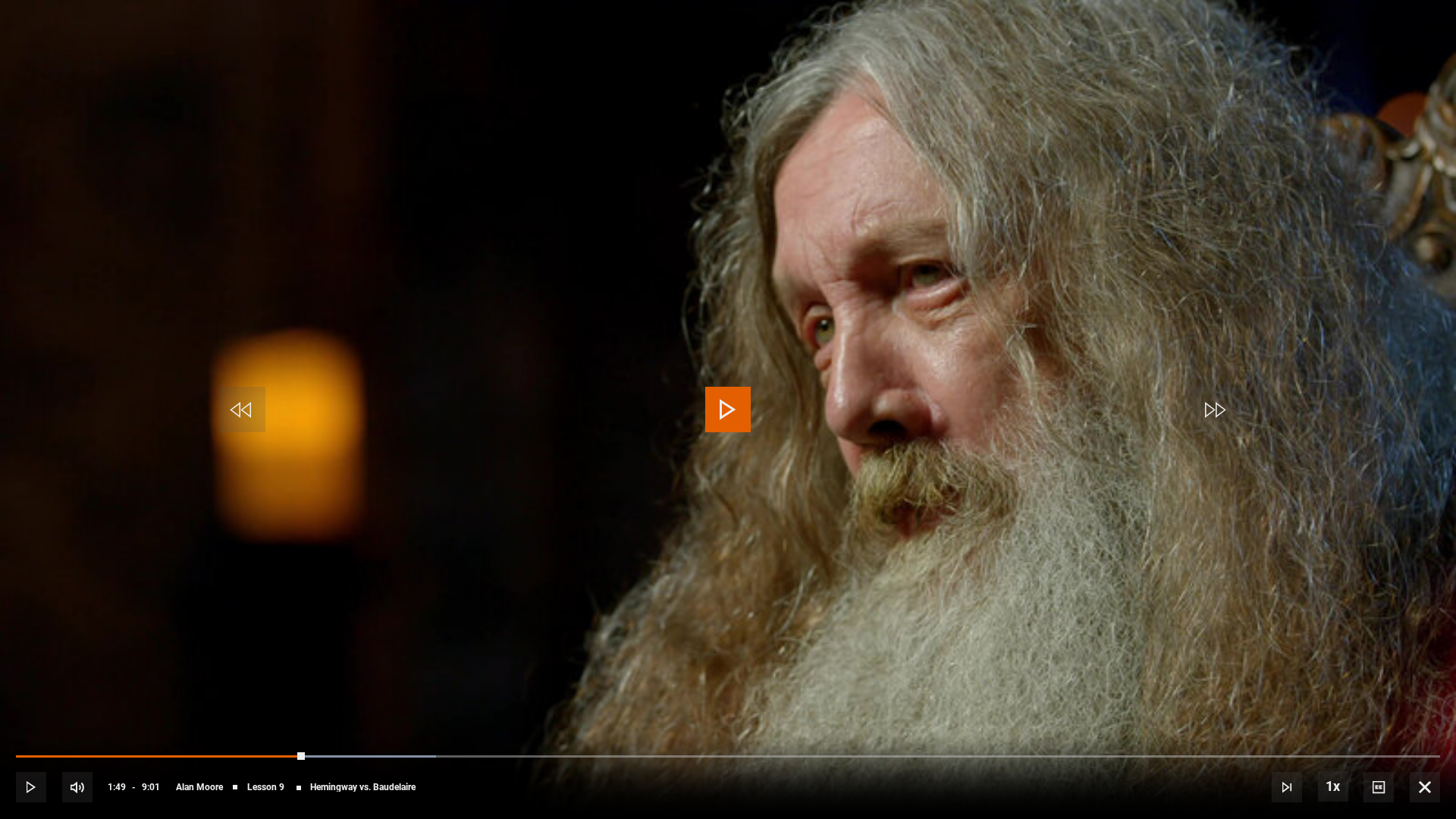click at bounding box center [728, 410] 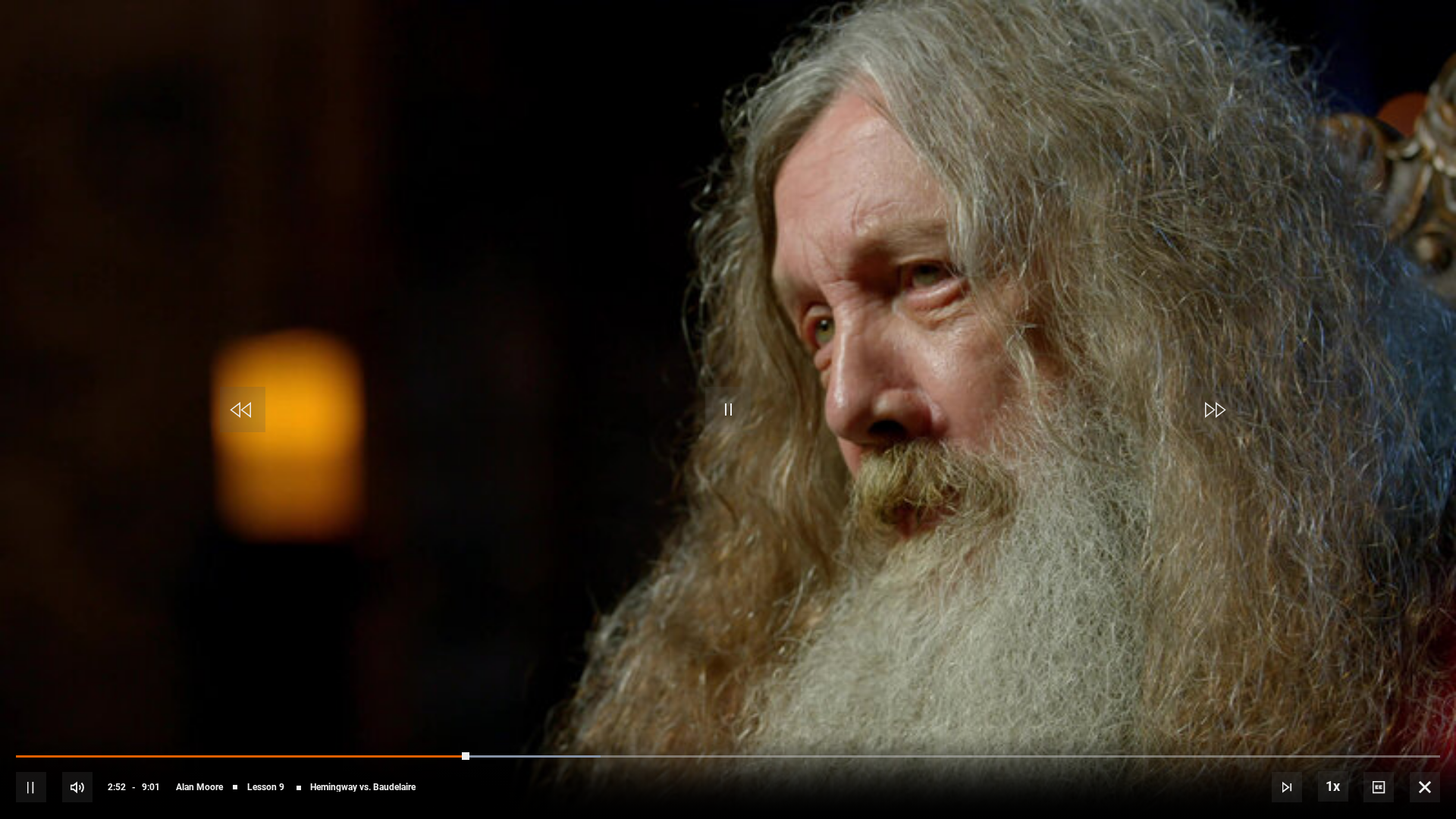 click at bounding box center [728, 410] 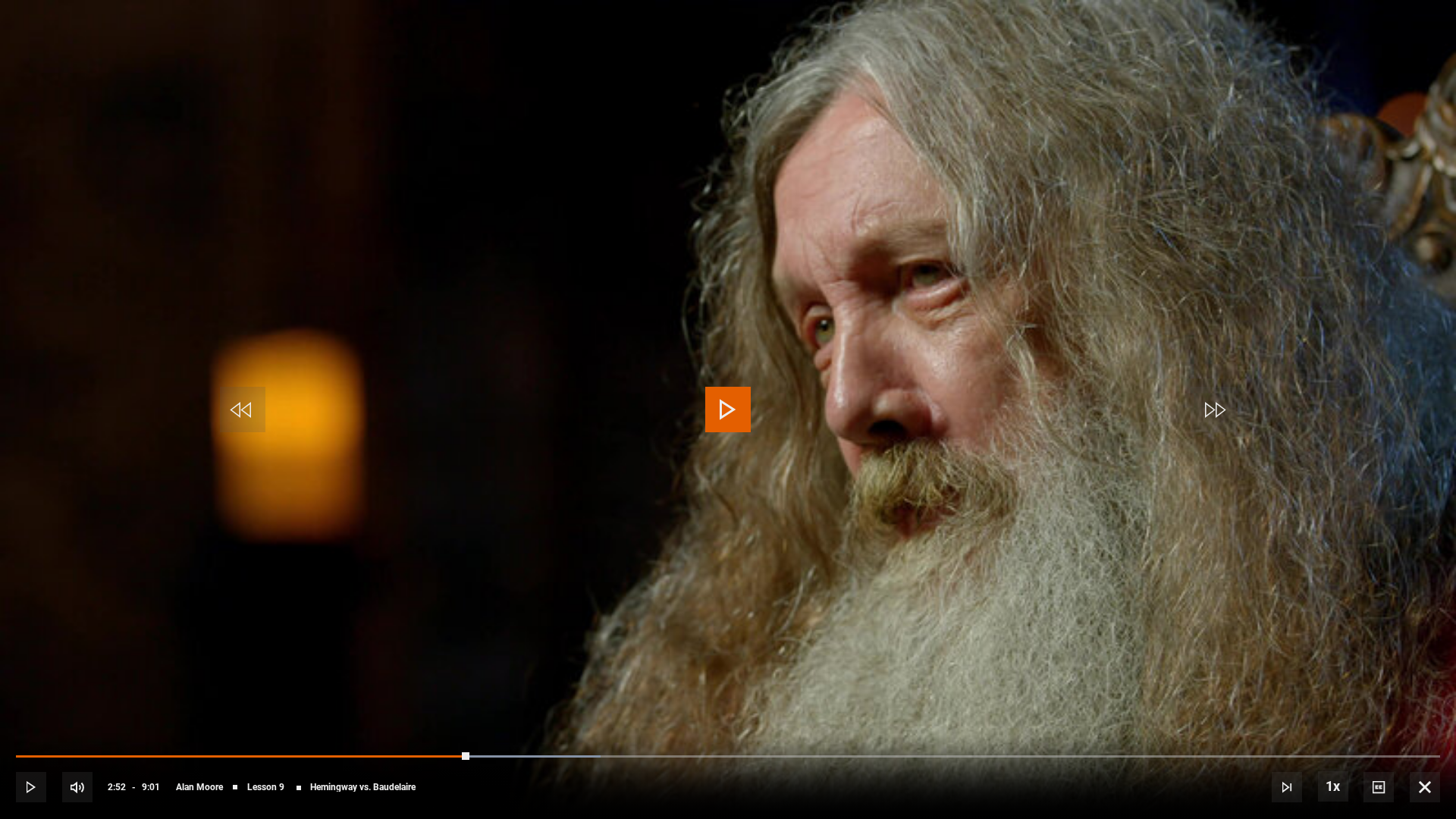 click at bounding box center [728, 410] 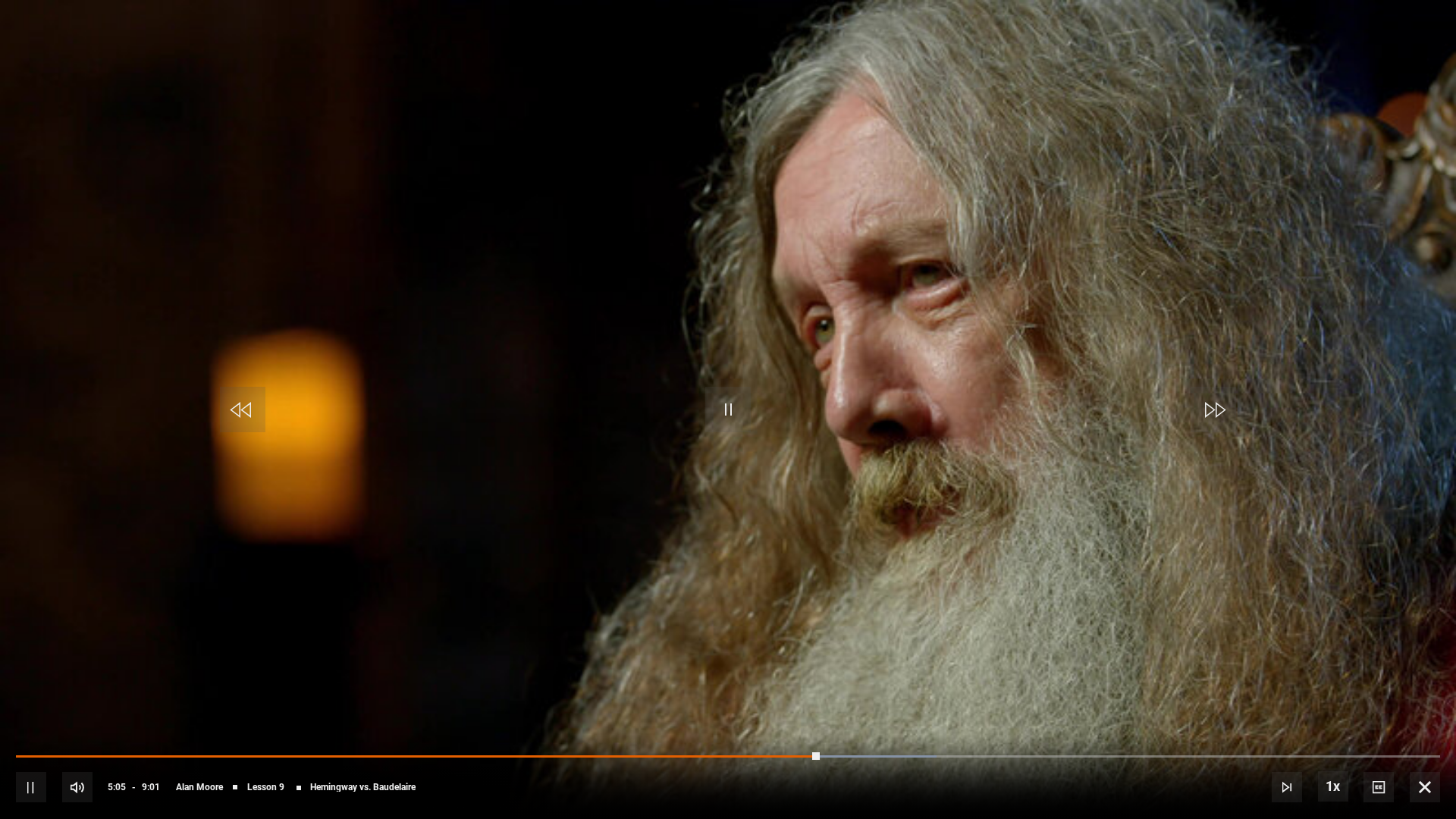 click at bounding box center (728, 410) 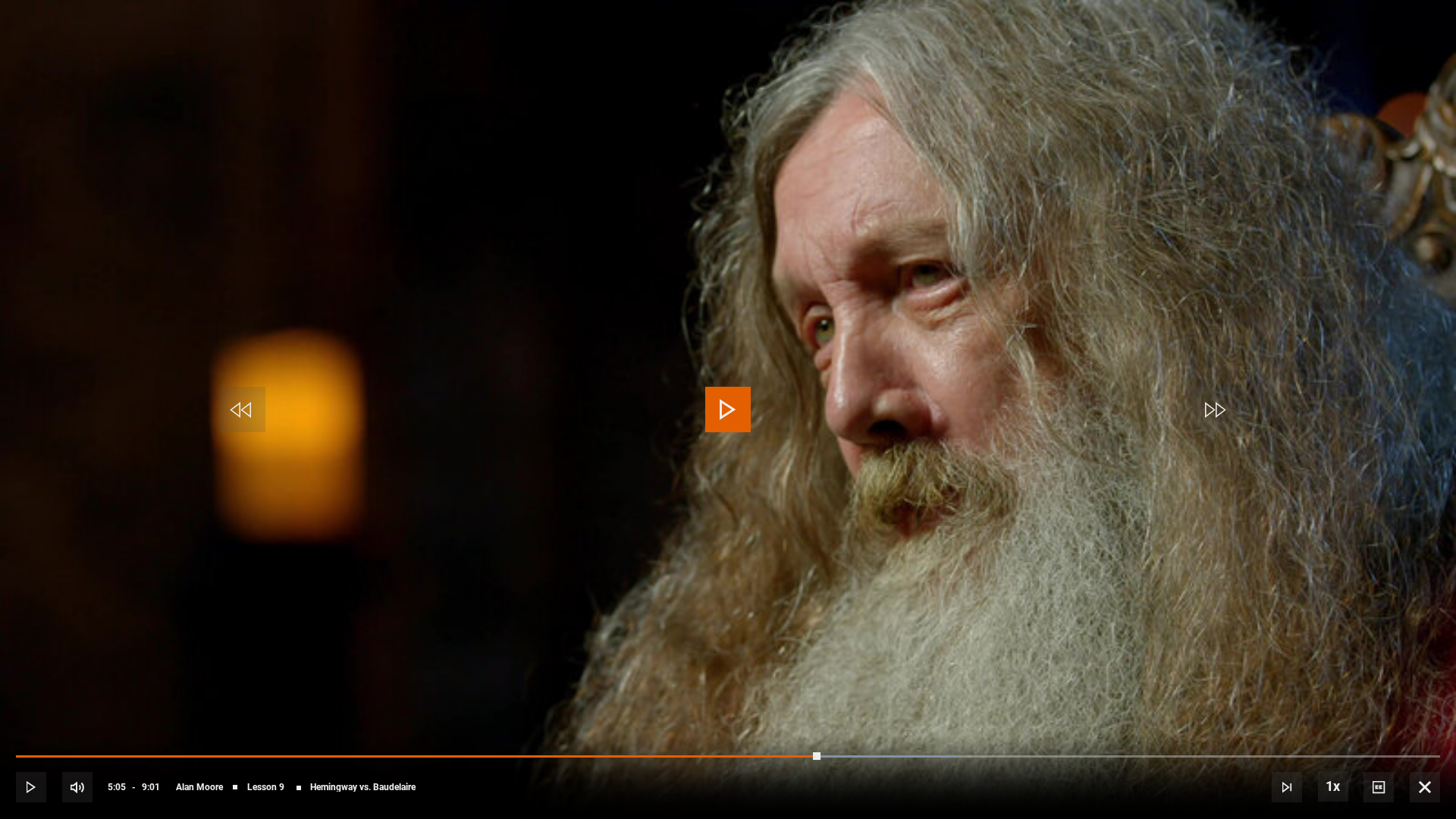 click at bounding box center [728, 410] 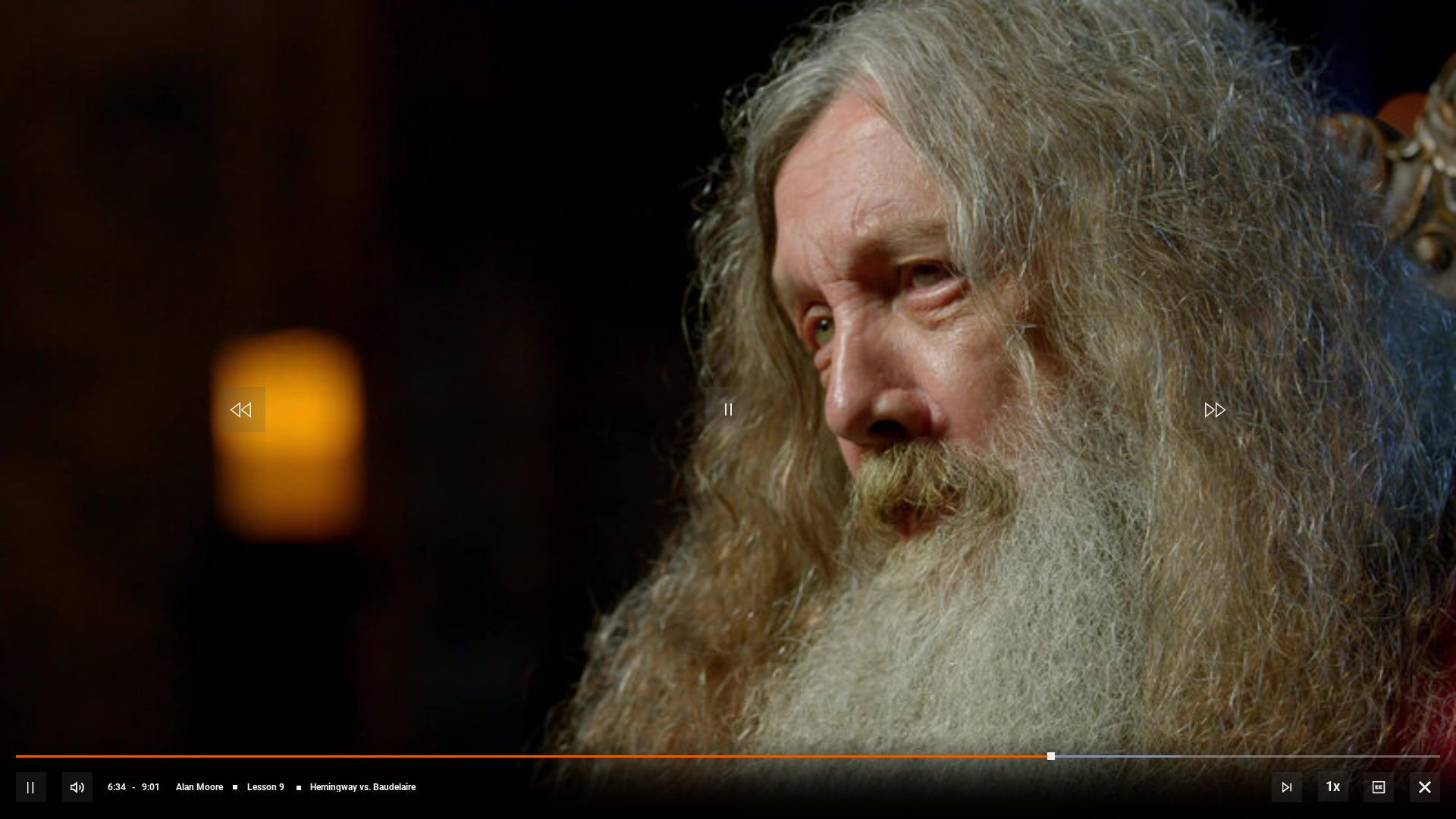 click at bounding box center [728, 410] 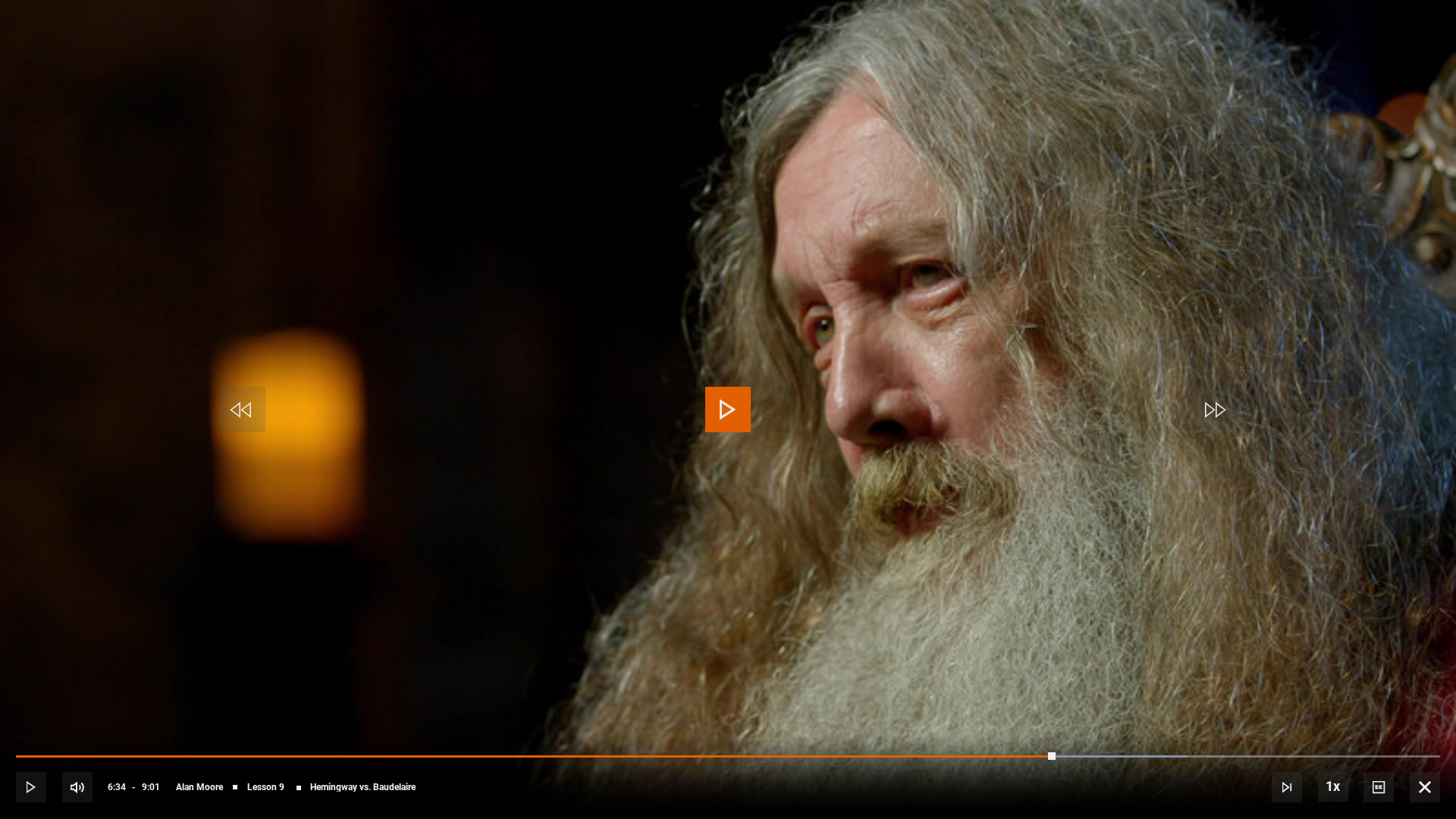 drag, startPoint x: 1223, startPoint y: 256, endPoint x: 1190, endPoint y: 303, distance: 57.42822 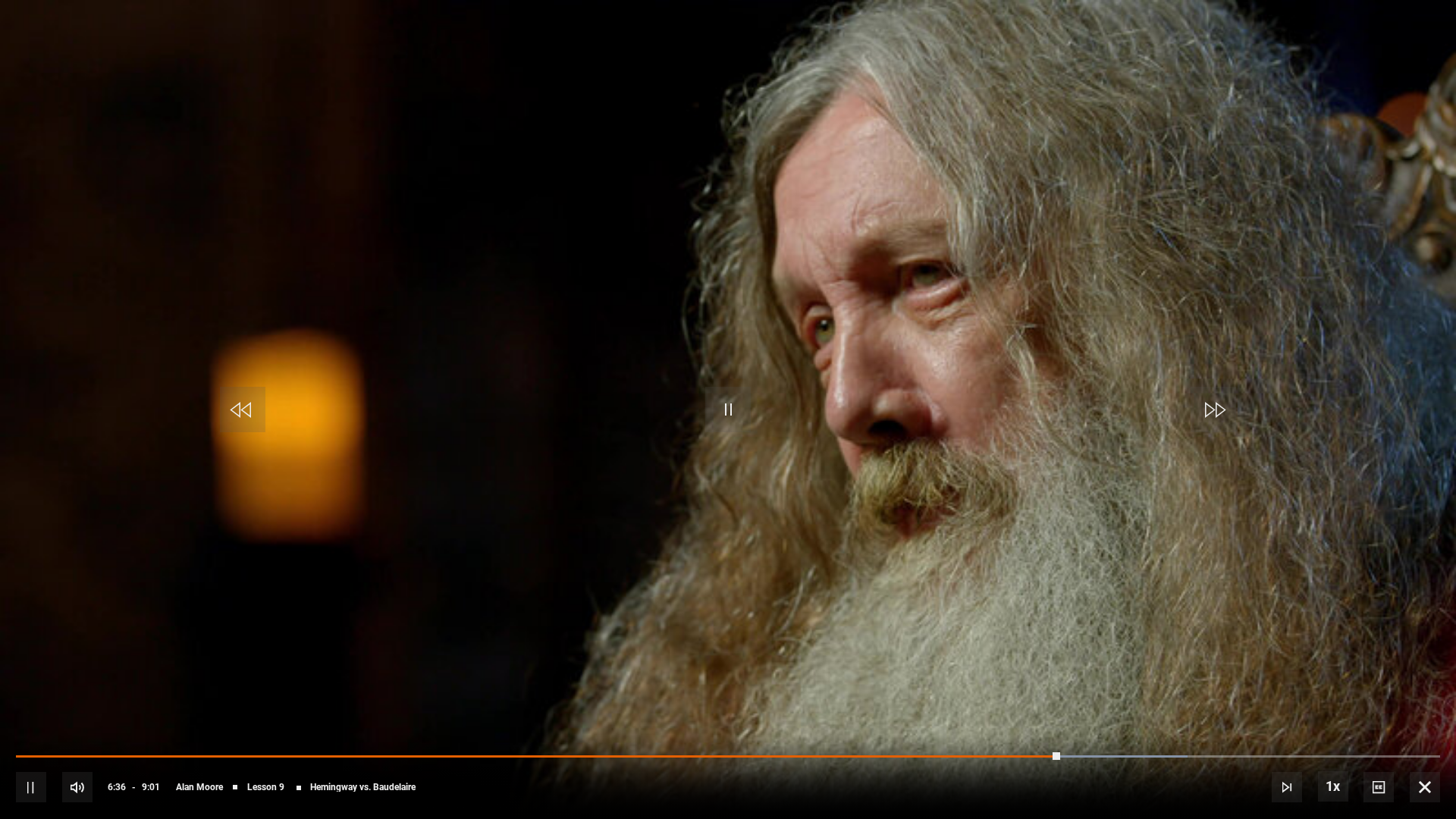 drag, startPoint x: 1190, startPoint y: 303, endPoint x: 1194, endPoint y: 253, distance: 50.15974 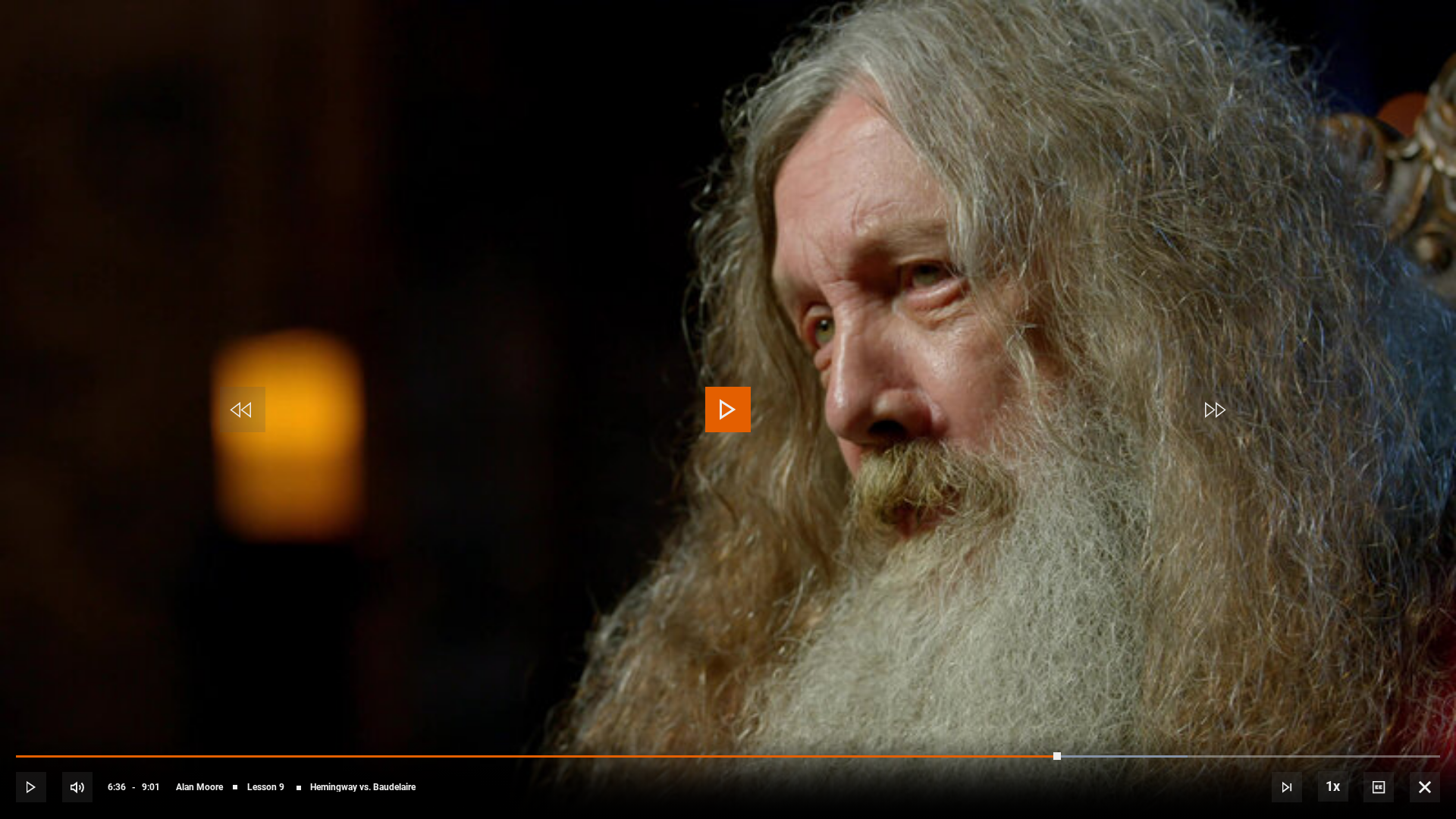 click at bounding box center (728, 410) 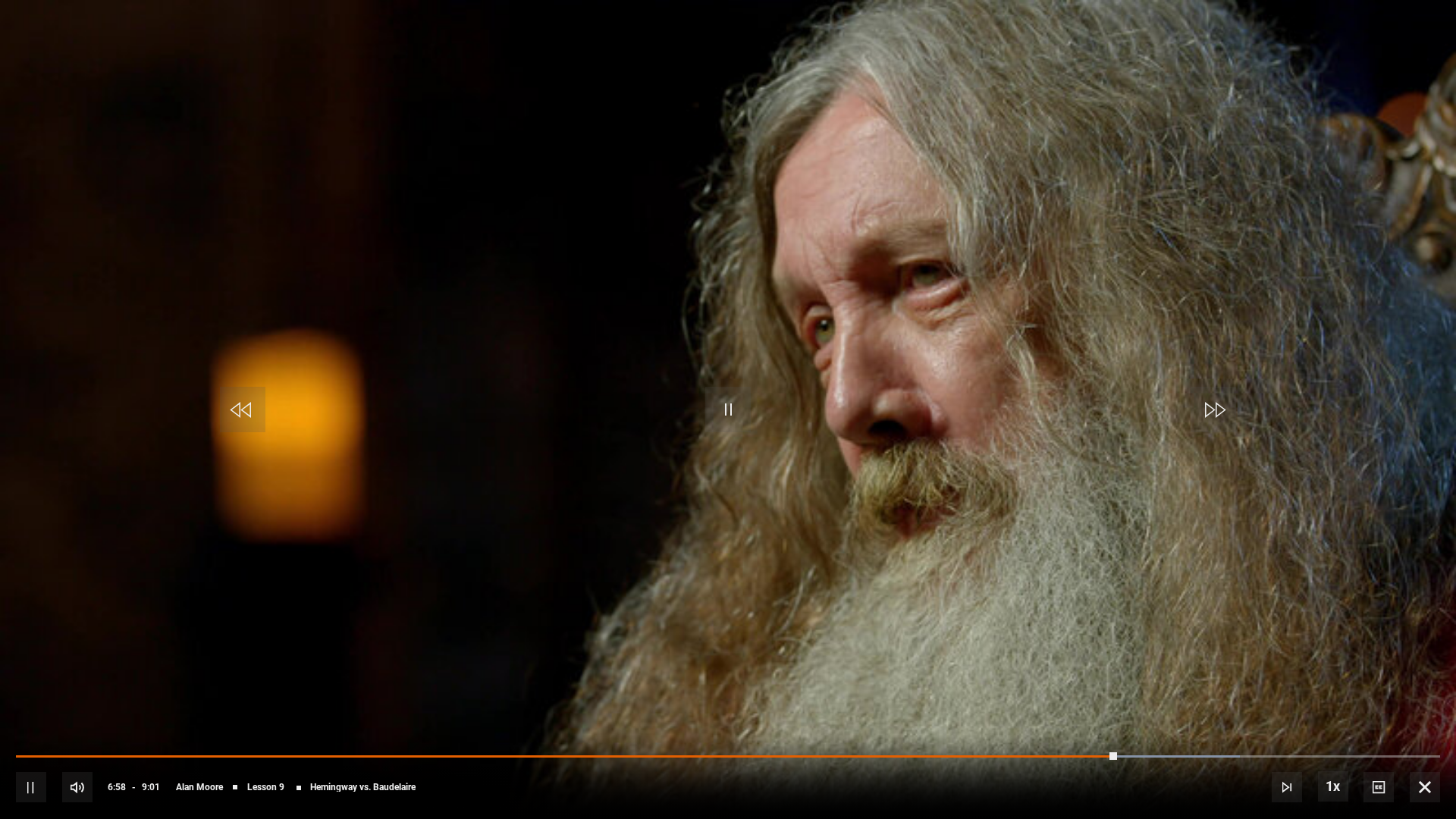 click at bounding box center (728, 410) 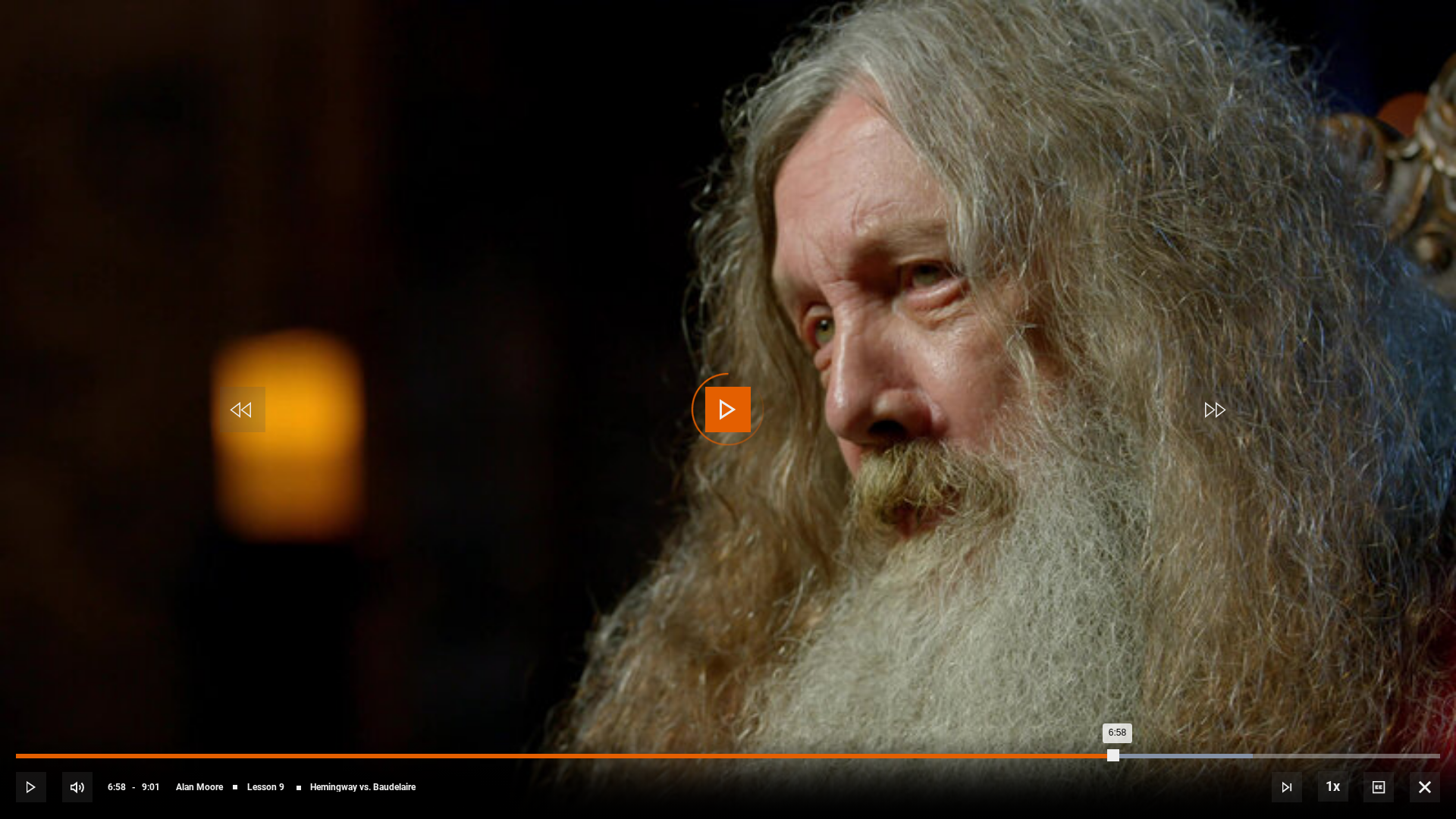 click on "6:54" at bounding box center (1108, 756) 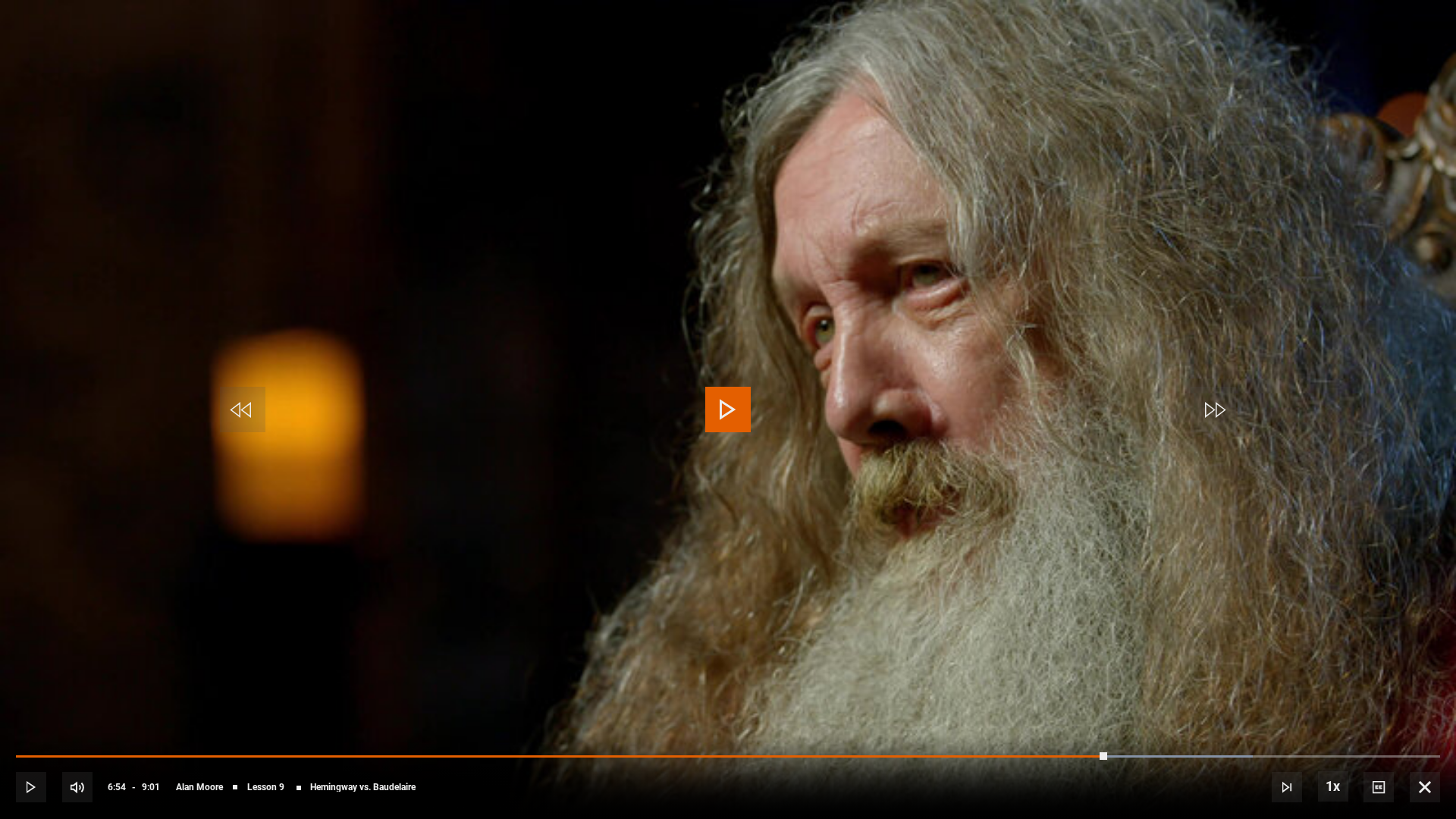click at bounding box center (728, 410) 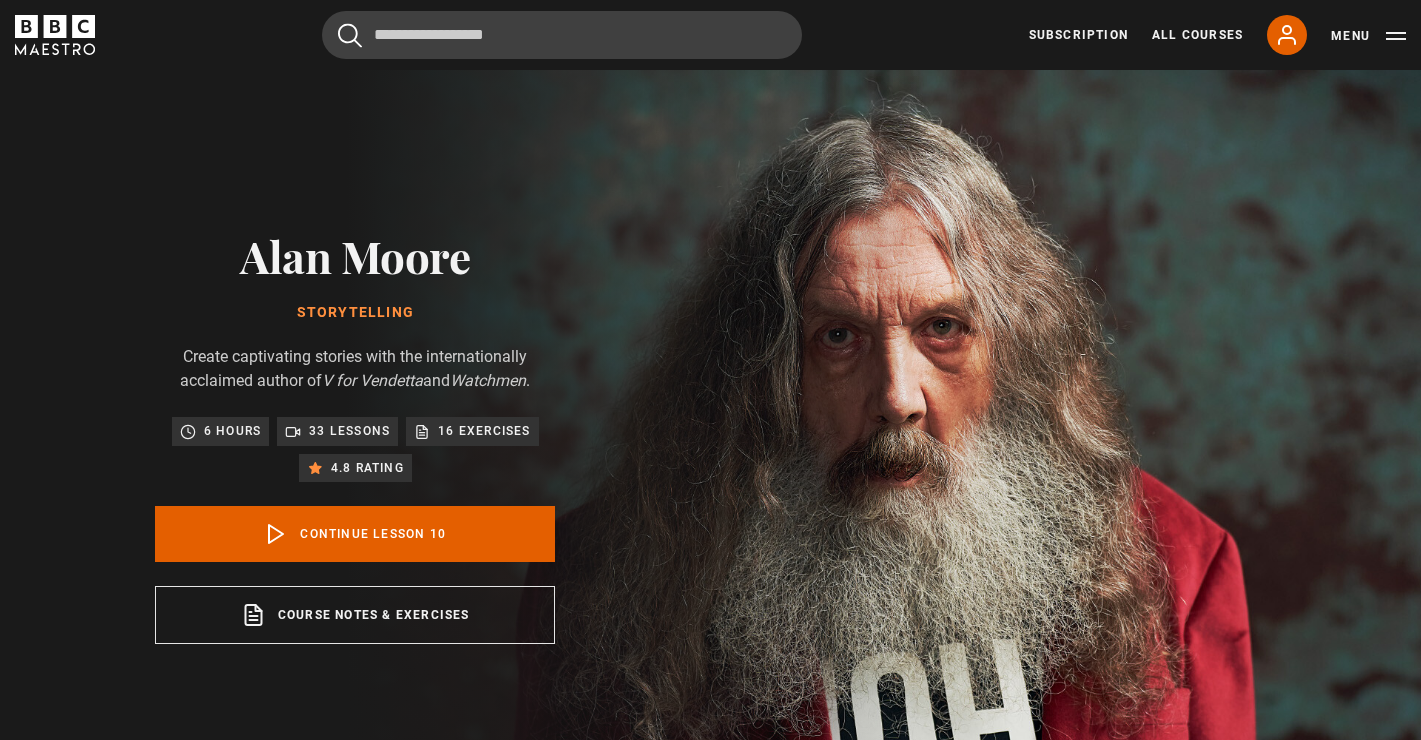 scroll, scrollTop: 802, scrollLeft: 0, axis: vertical 